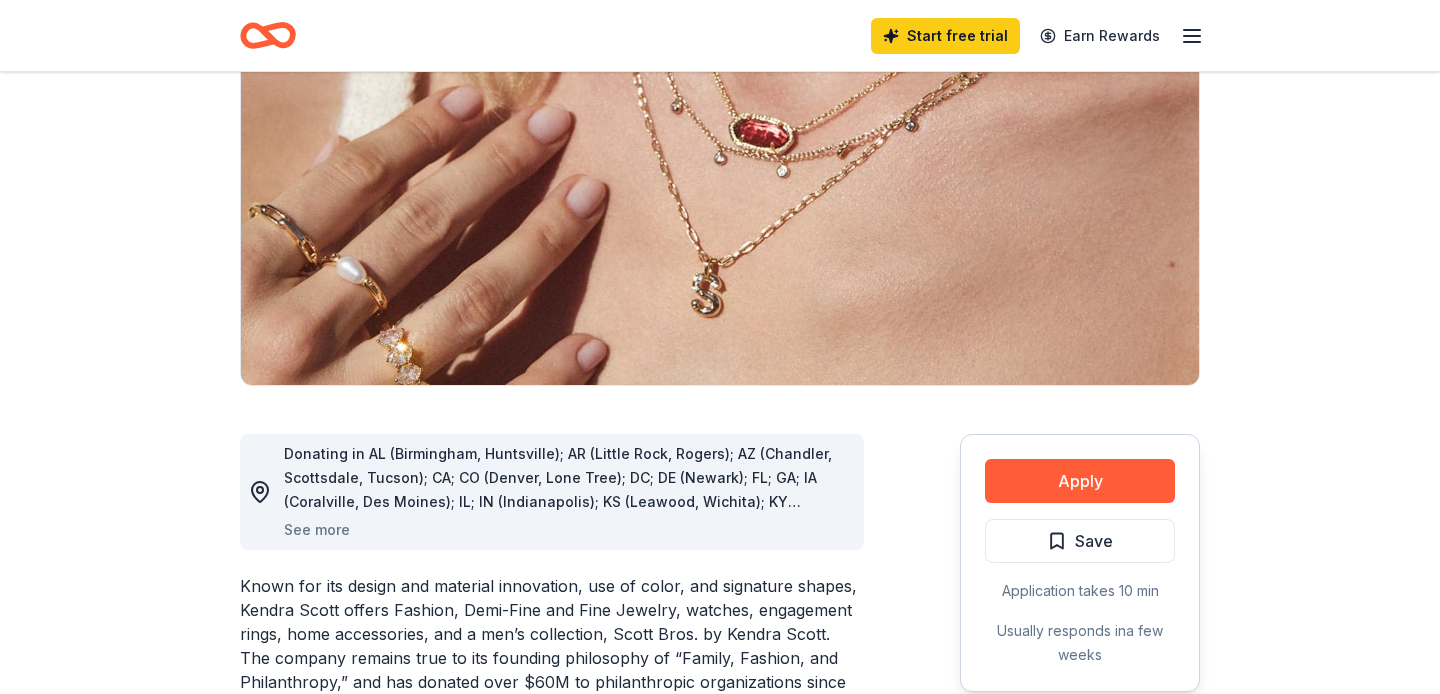 scroll, scrollTop: 261, scrollLeft: 0, axis: vertical 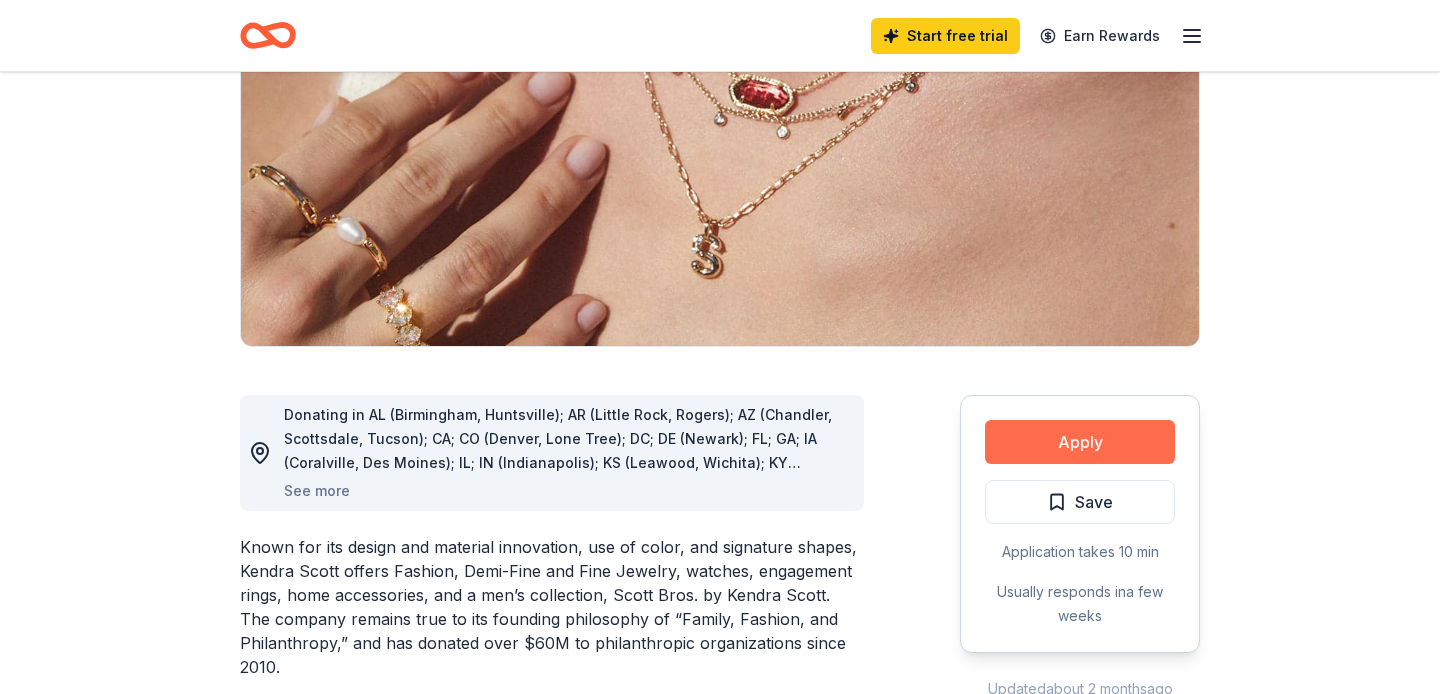 click on "Apply" at bounding box center (1080, 442) 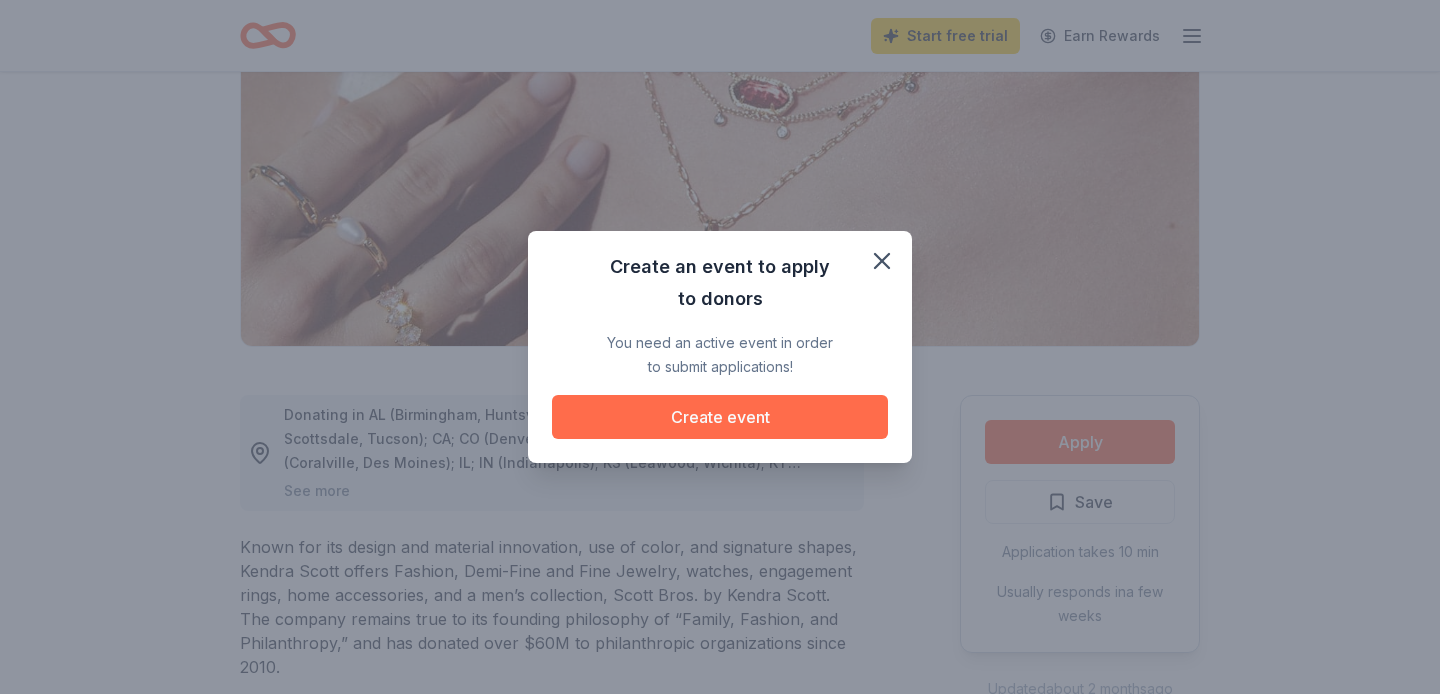 click on "Create event" at bounding box center [720, 417] 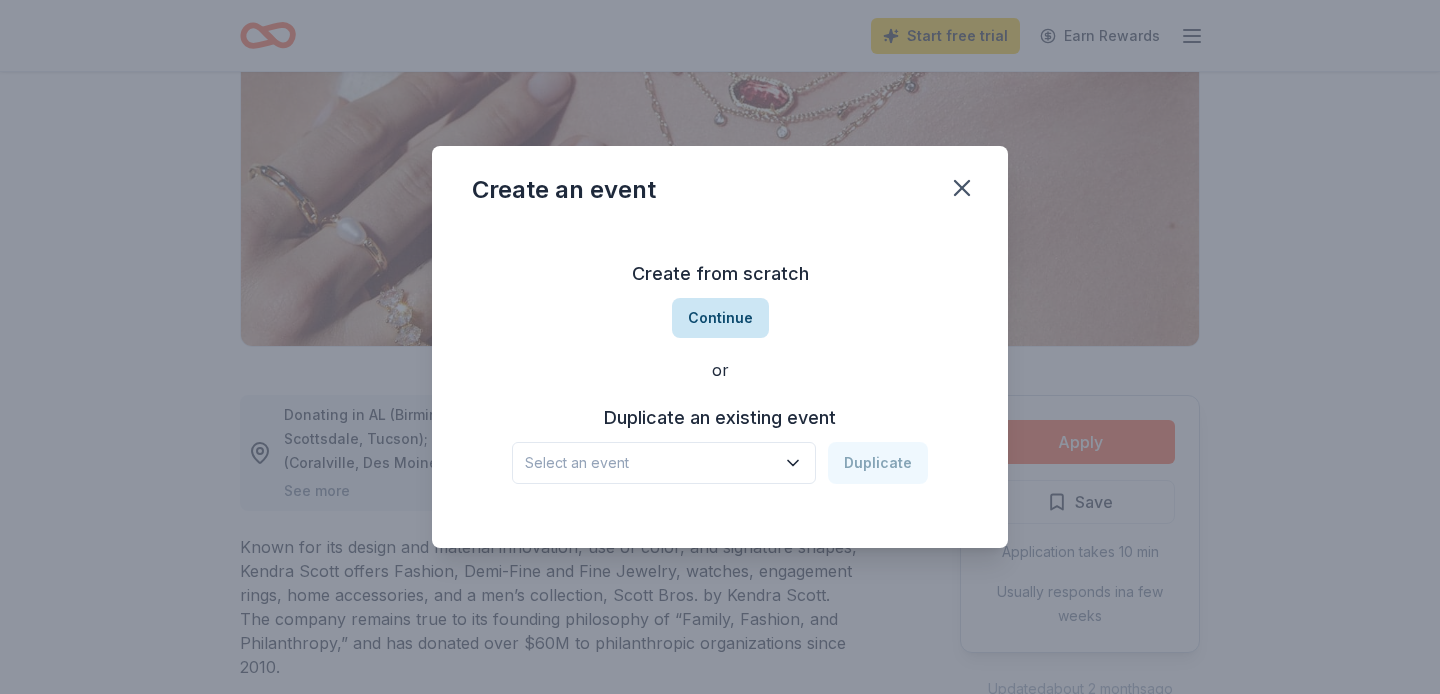 click on "Continue" at bounding box center [720, 318] 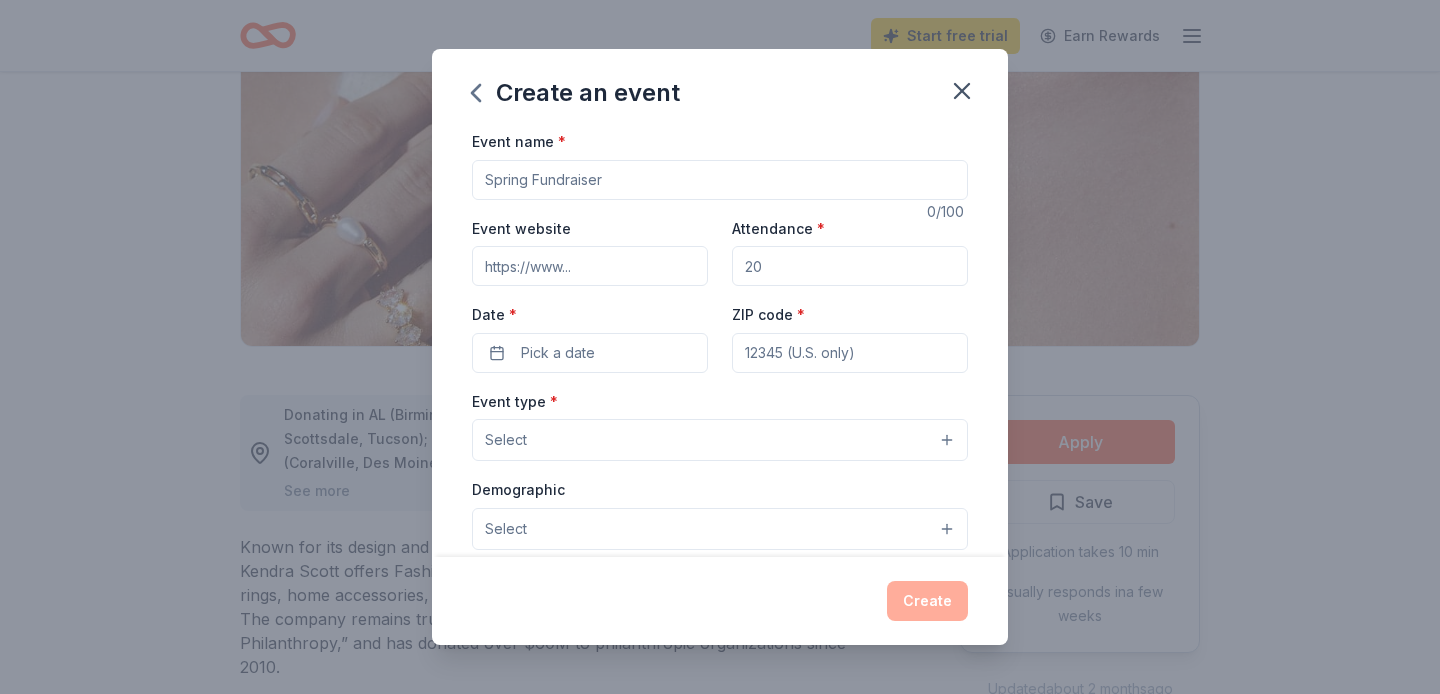click on "Event name *" at bounding box center [720, 180] 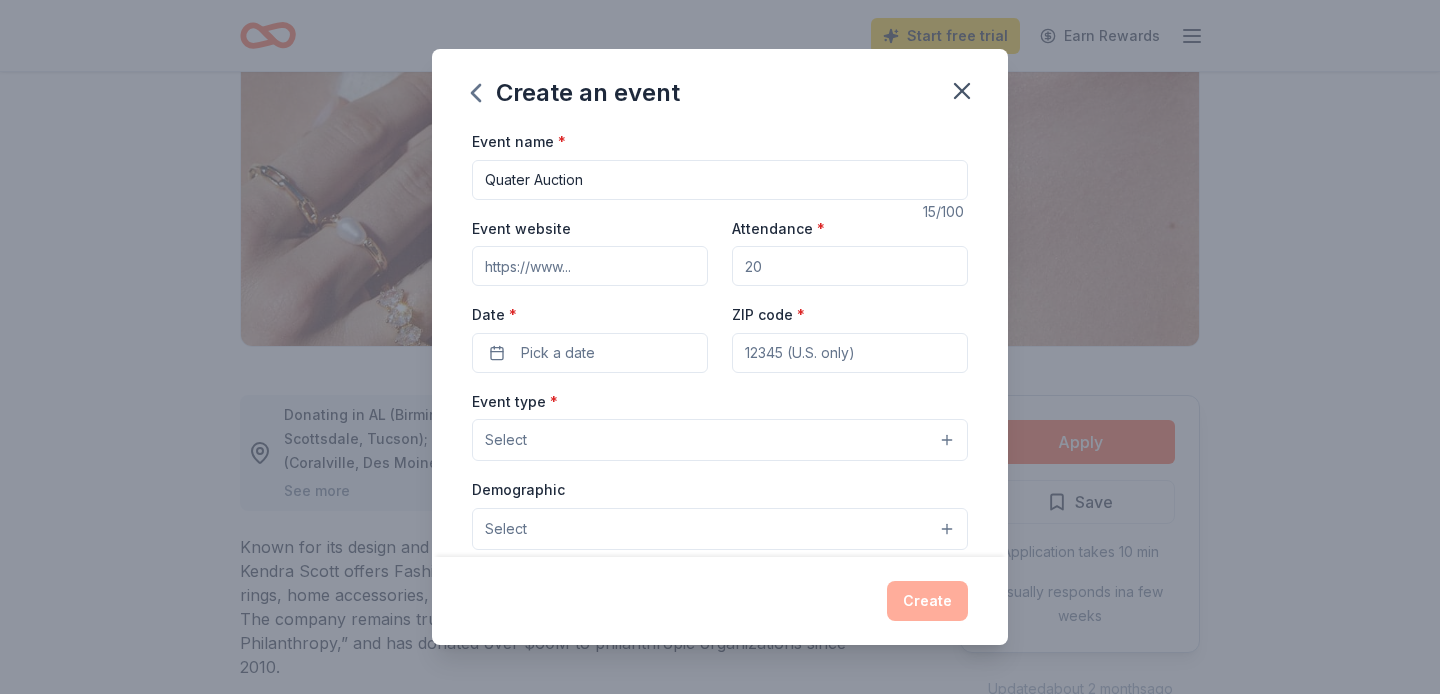 type on "Quater Auction" 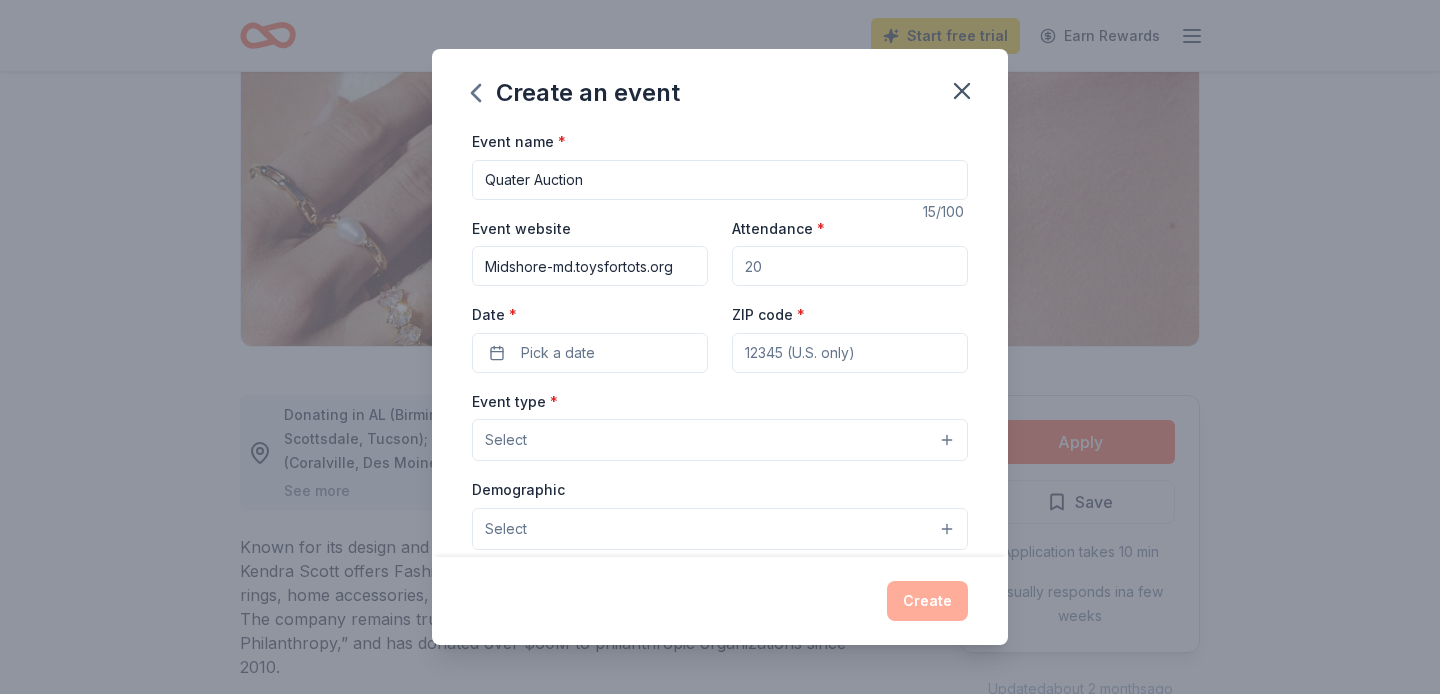 click on "Attendance *" at bounding box center (850, 266) 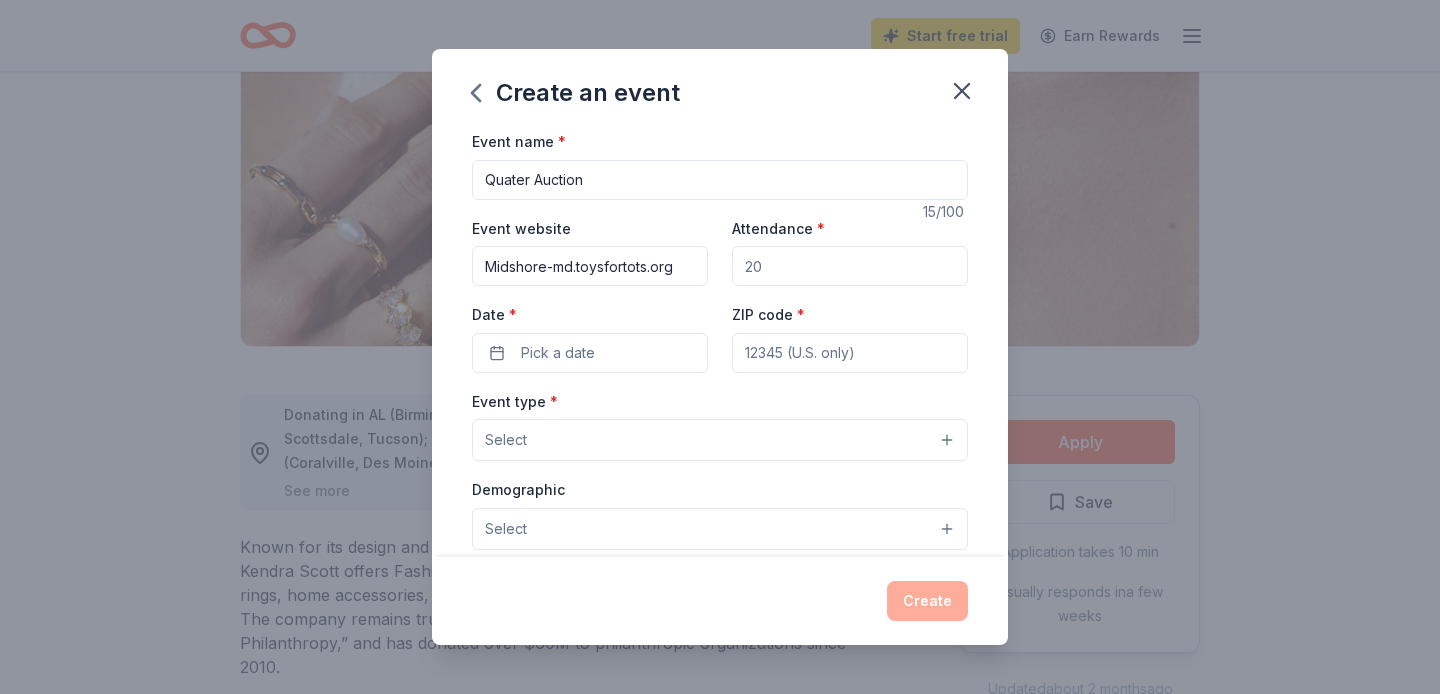 type on "150" 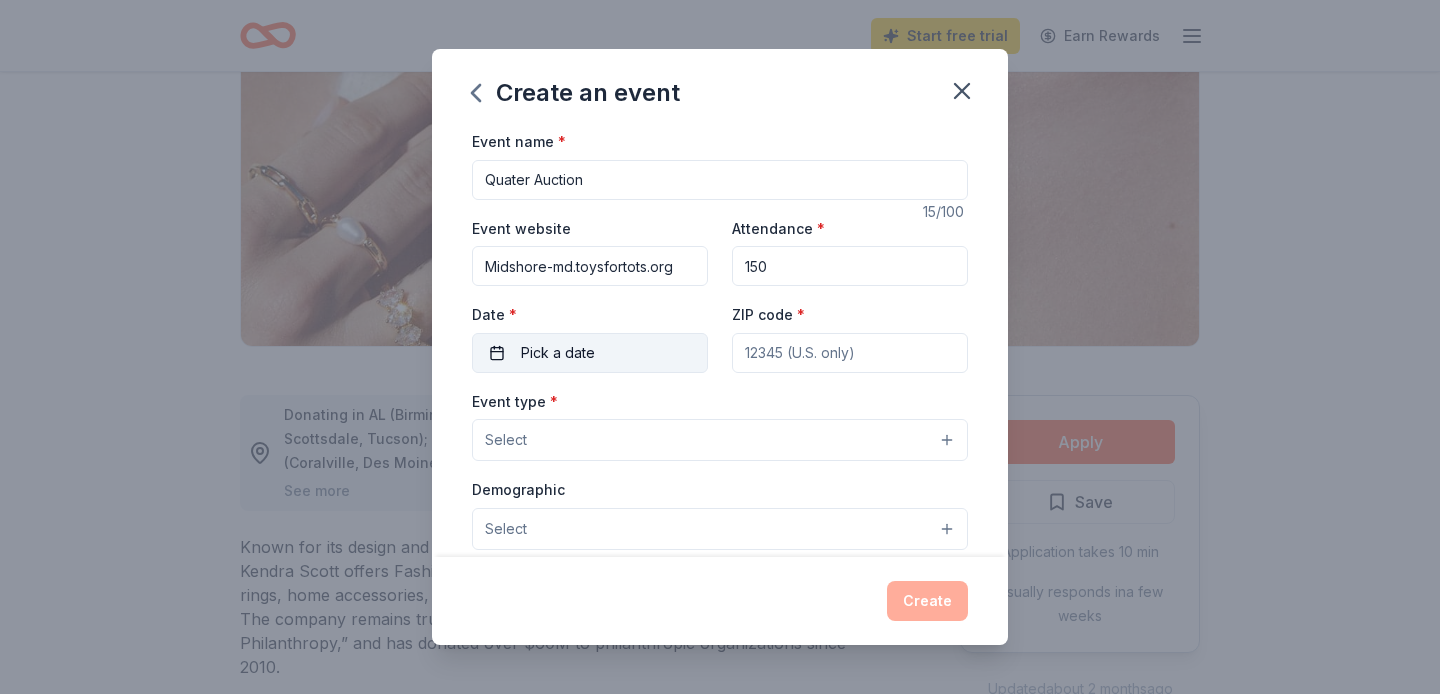 click on "Pick a date" at bounding box center [590, 353] 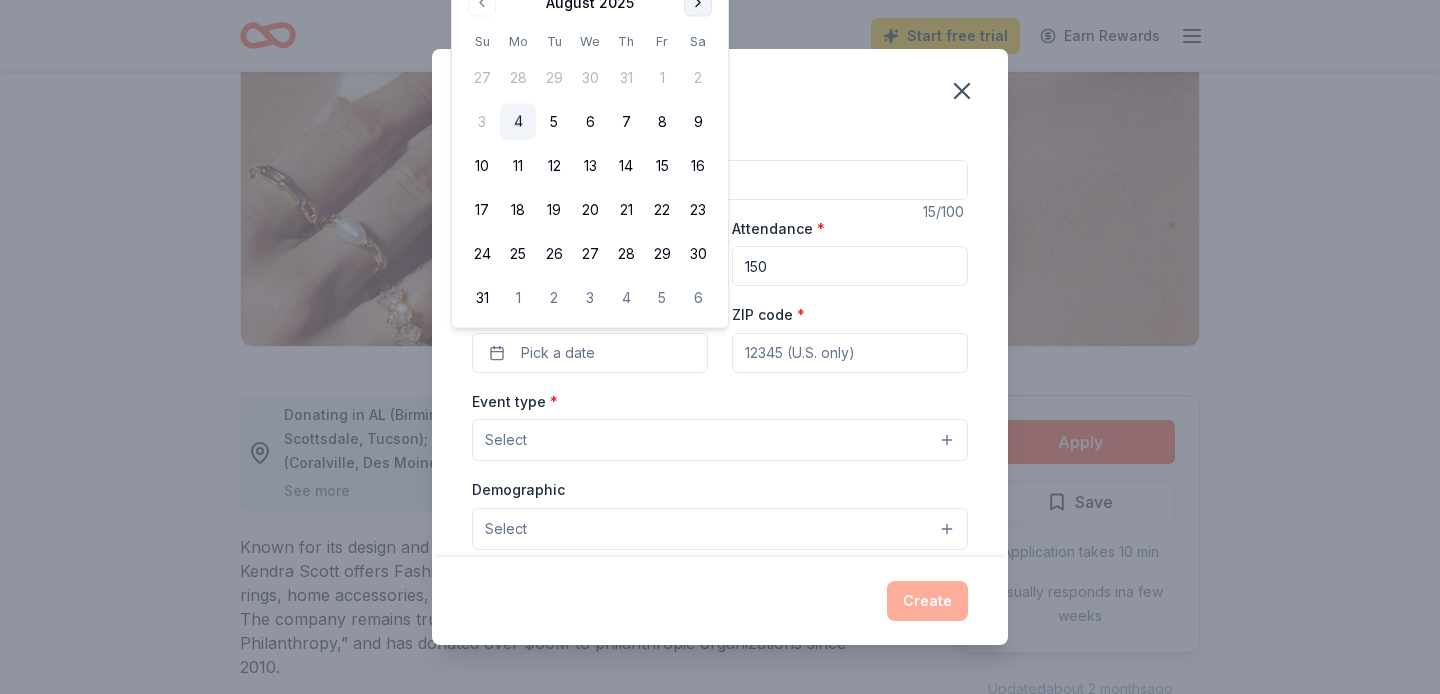 click at bounding box center (698, 3) 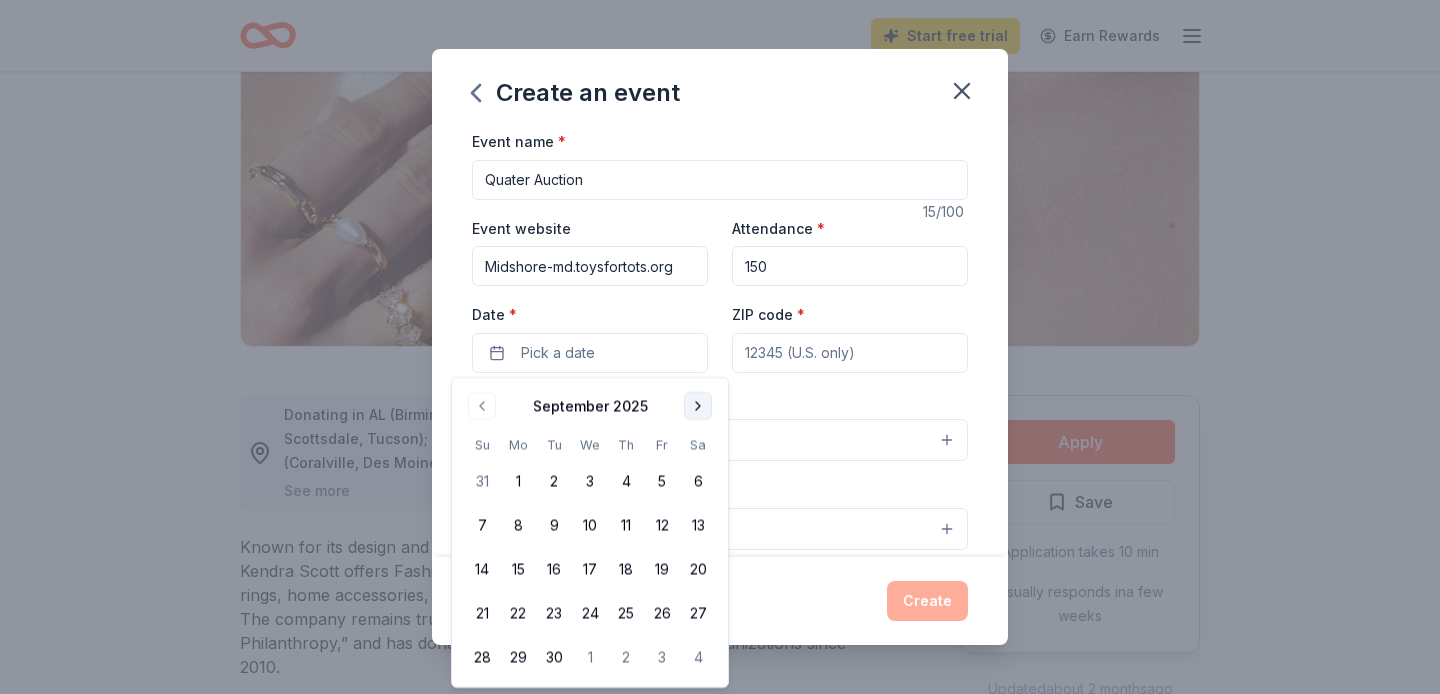 click at bounding box center (698, 406) 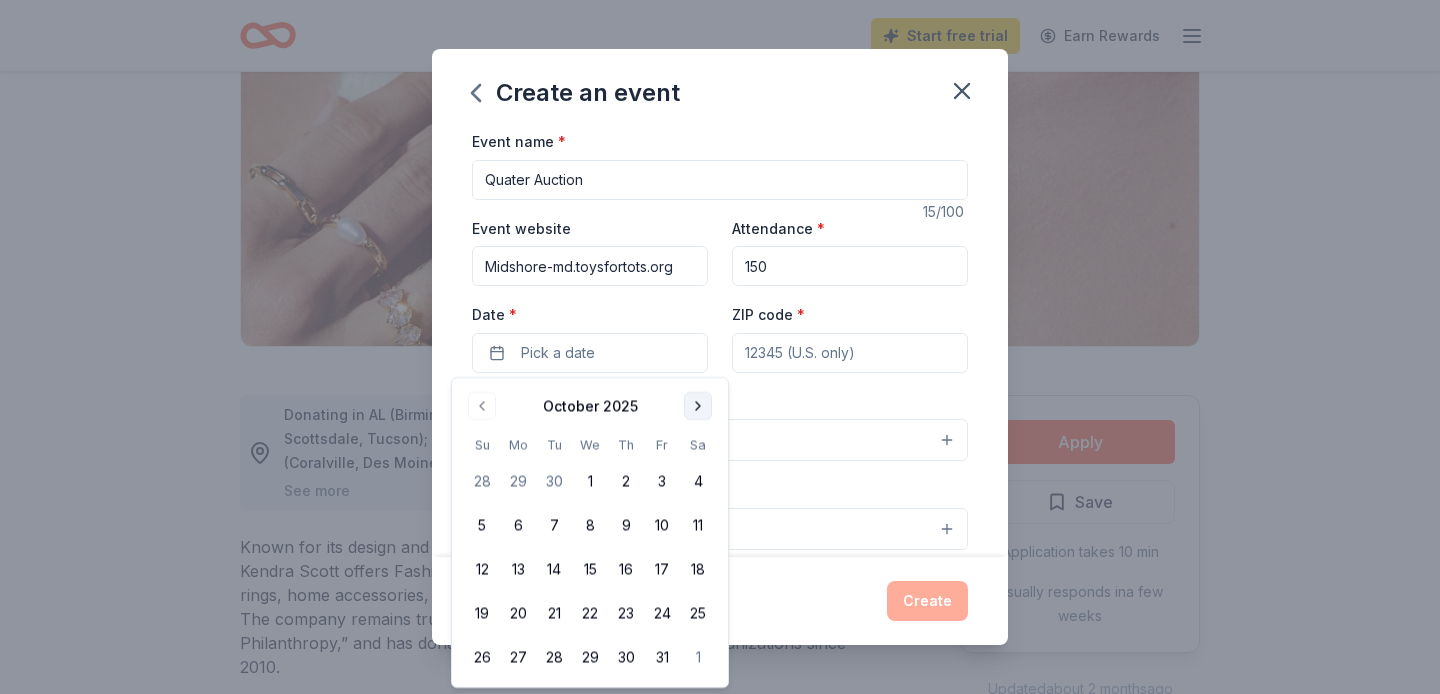 click at bounding box center [698, 406] 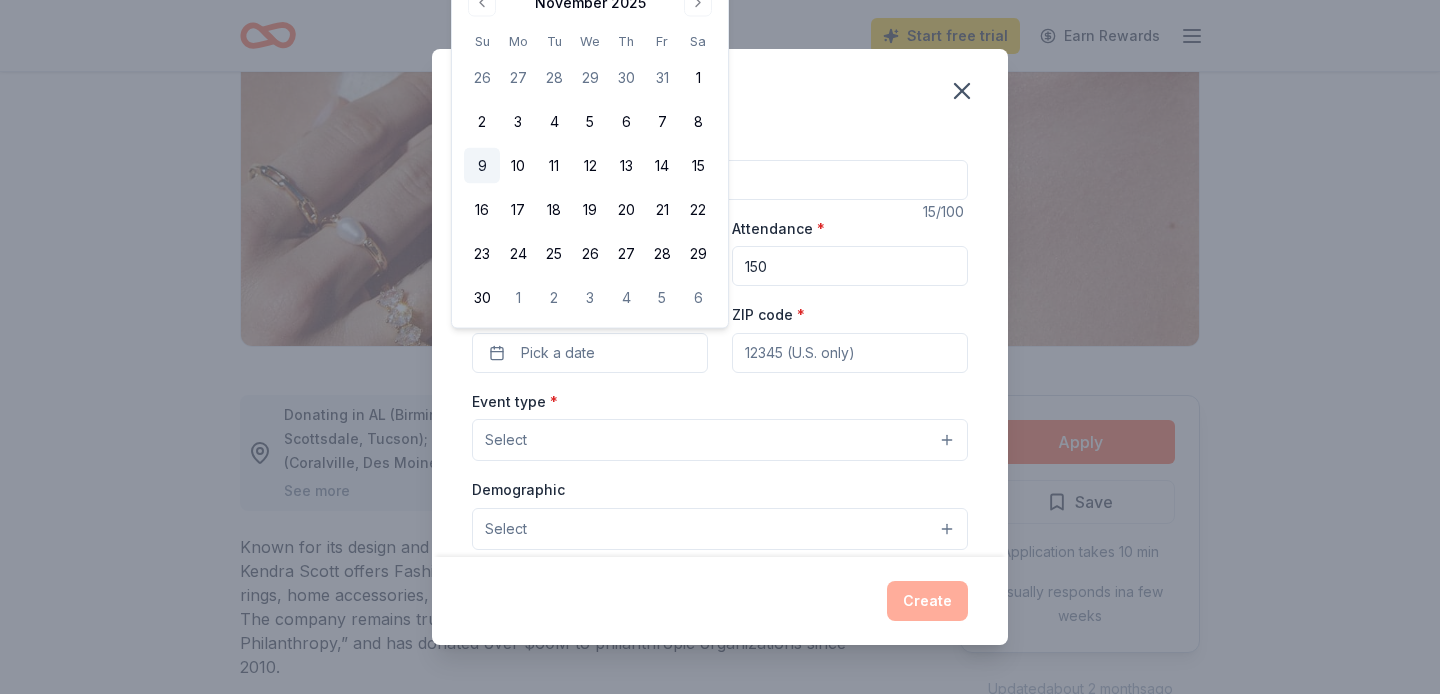 click on "9" at bounding box center (482, 166) 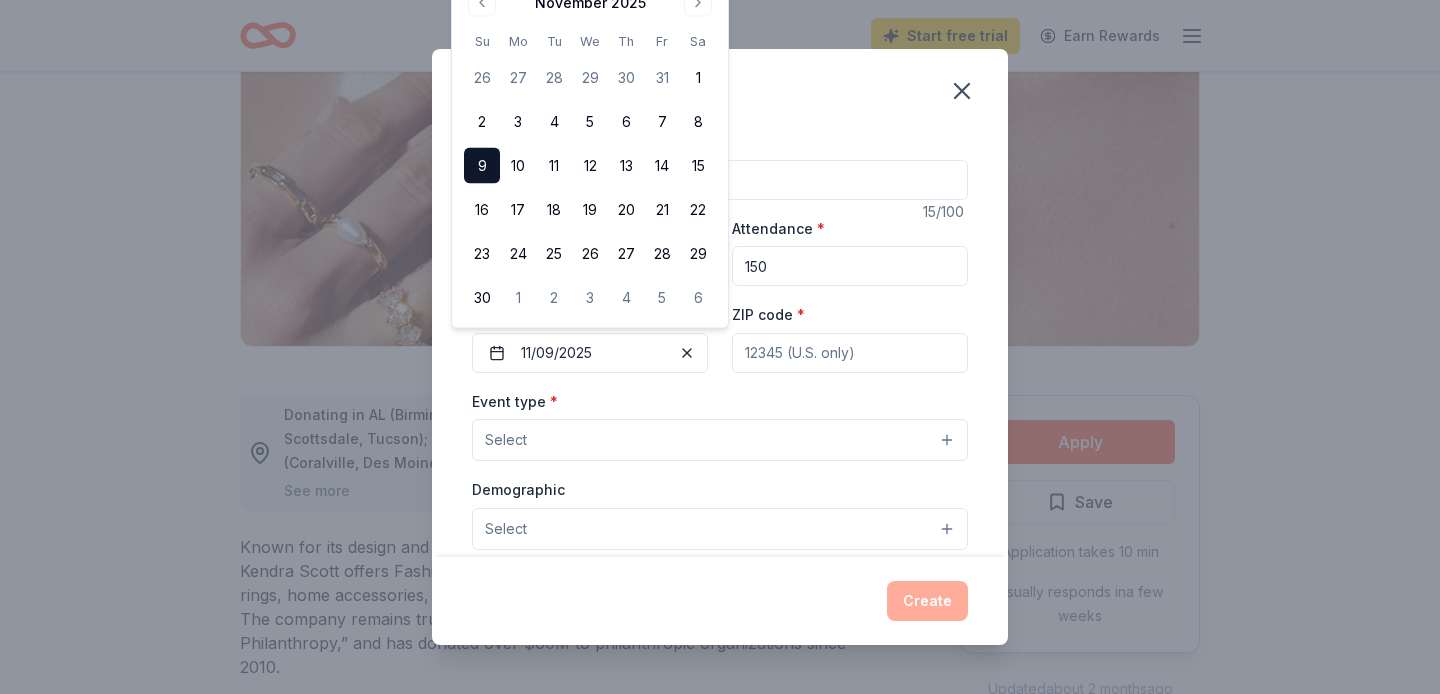 click on "ZIP code *" at bounding box center (850, 353) 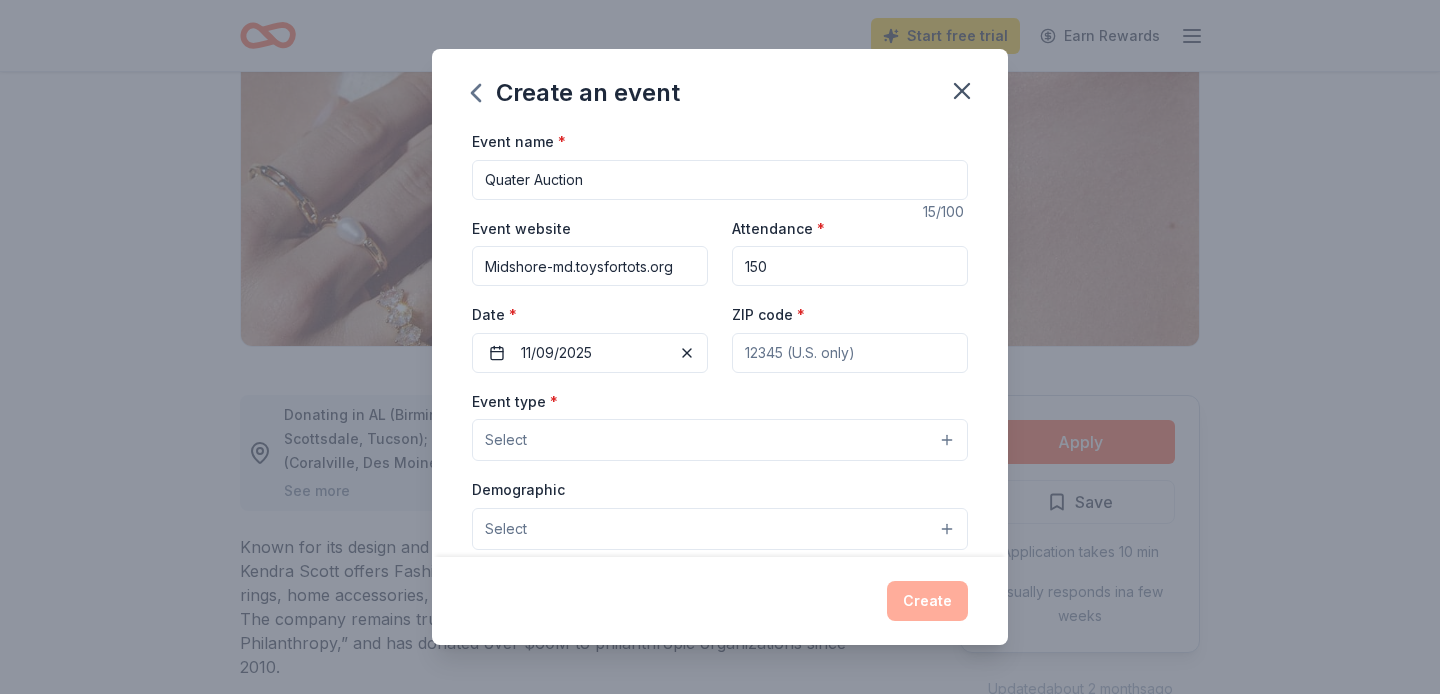 type on "[ZIP]" 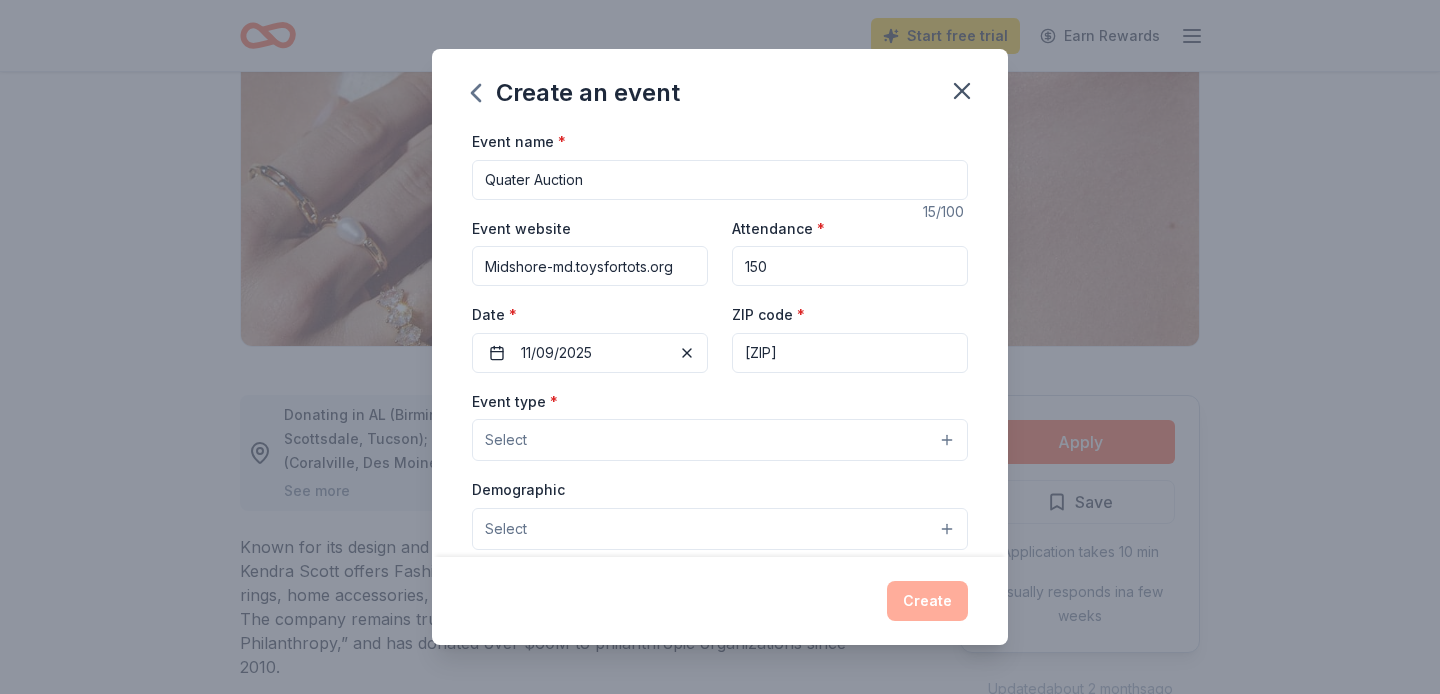 type on "[NUMBER] [STREET]" 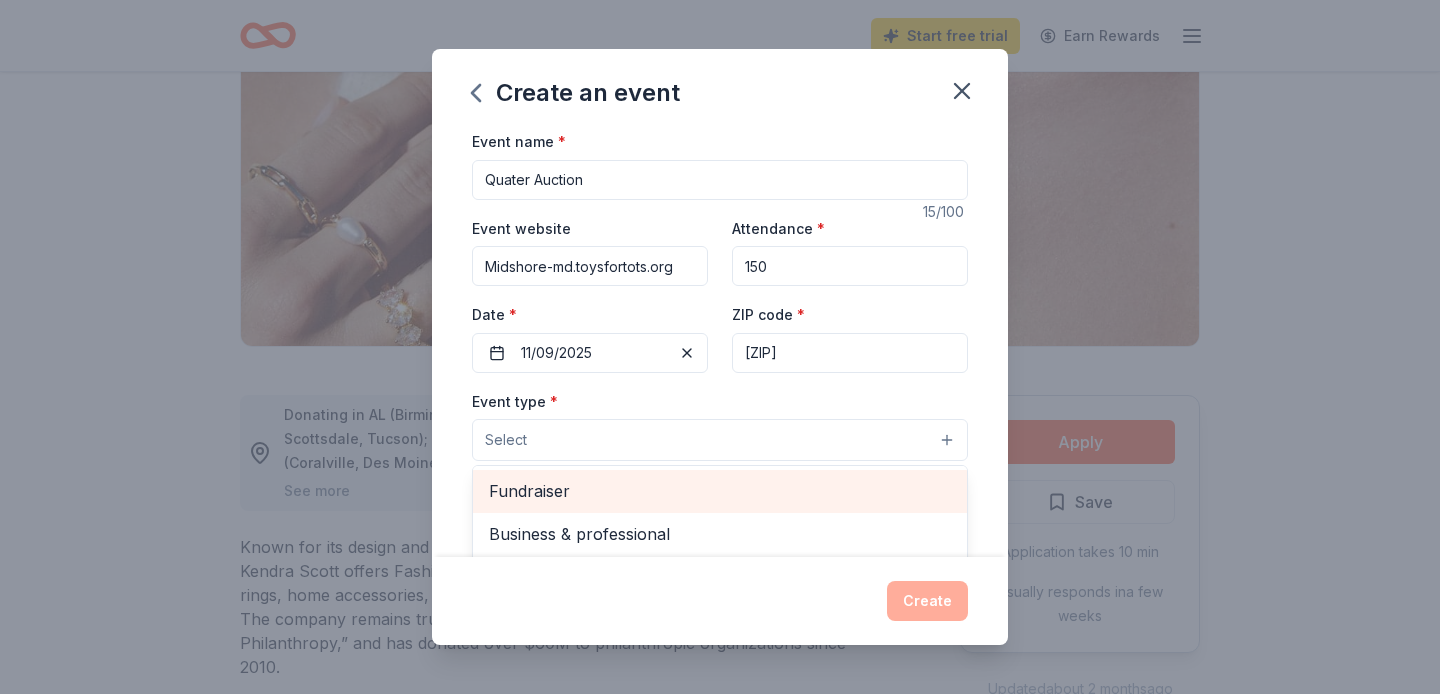click on "Fundraiser" at bounding box center (720, 491) 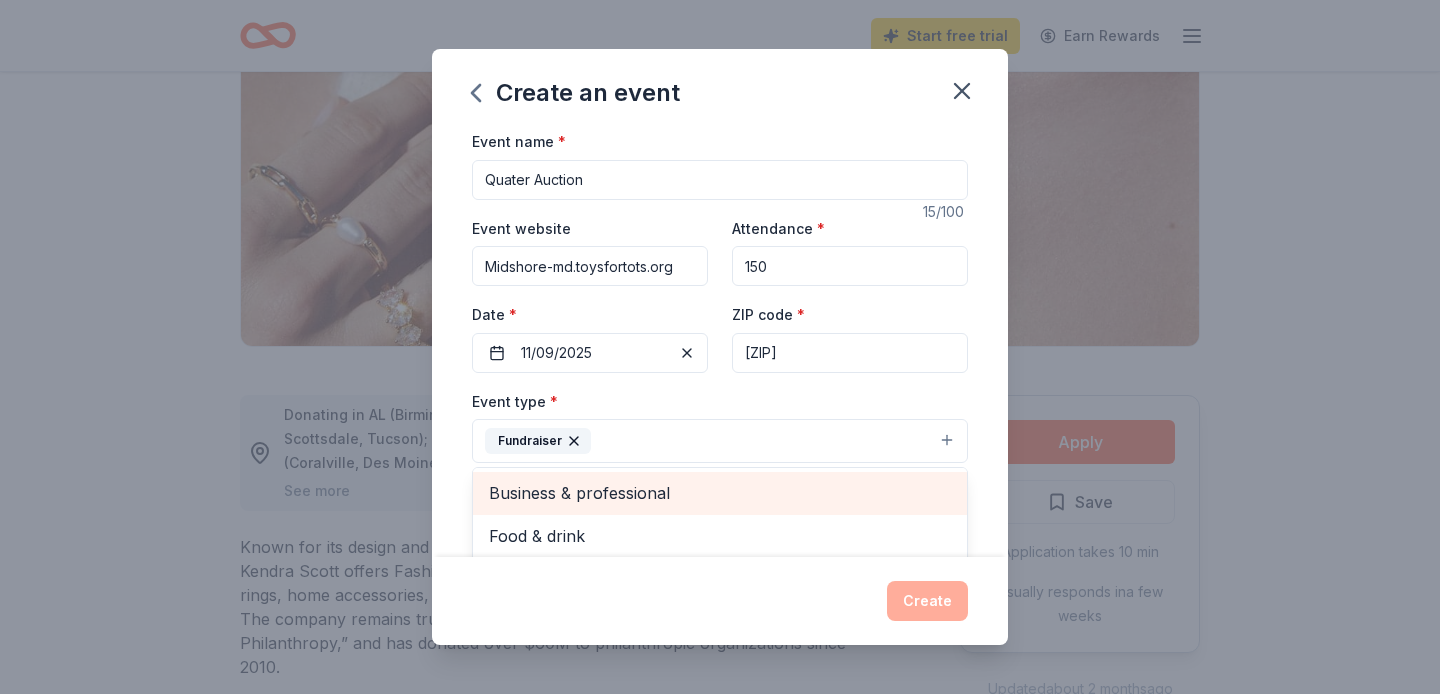 scroll, scrollTop: 7, scrollLeft: 0, axis: vertical 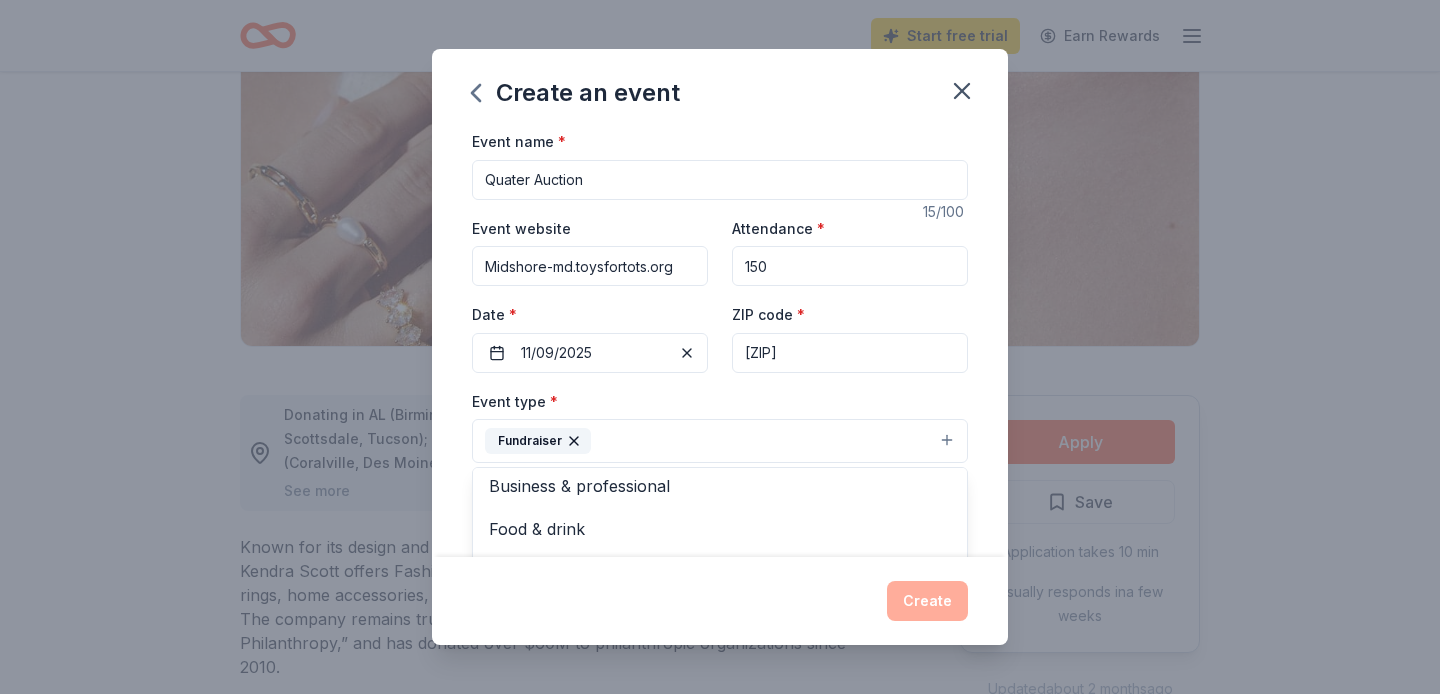 click on "Event type * Fundraiser Business & professional Food & drink Health & wellness Hobbies Music Performing & visual arts" at bounding box center [720, 426] 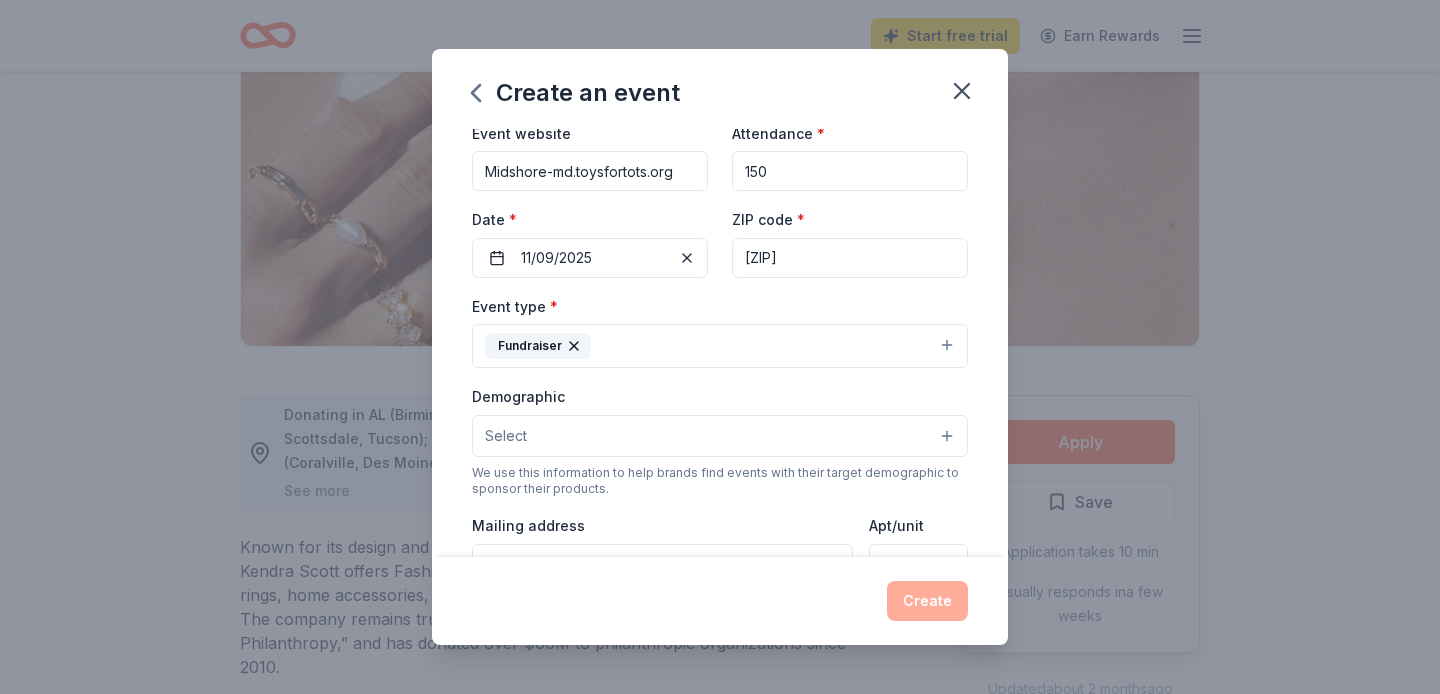 scroll, scrollTop: 97, scrollLeft: 0, axis: vertical 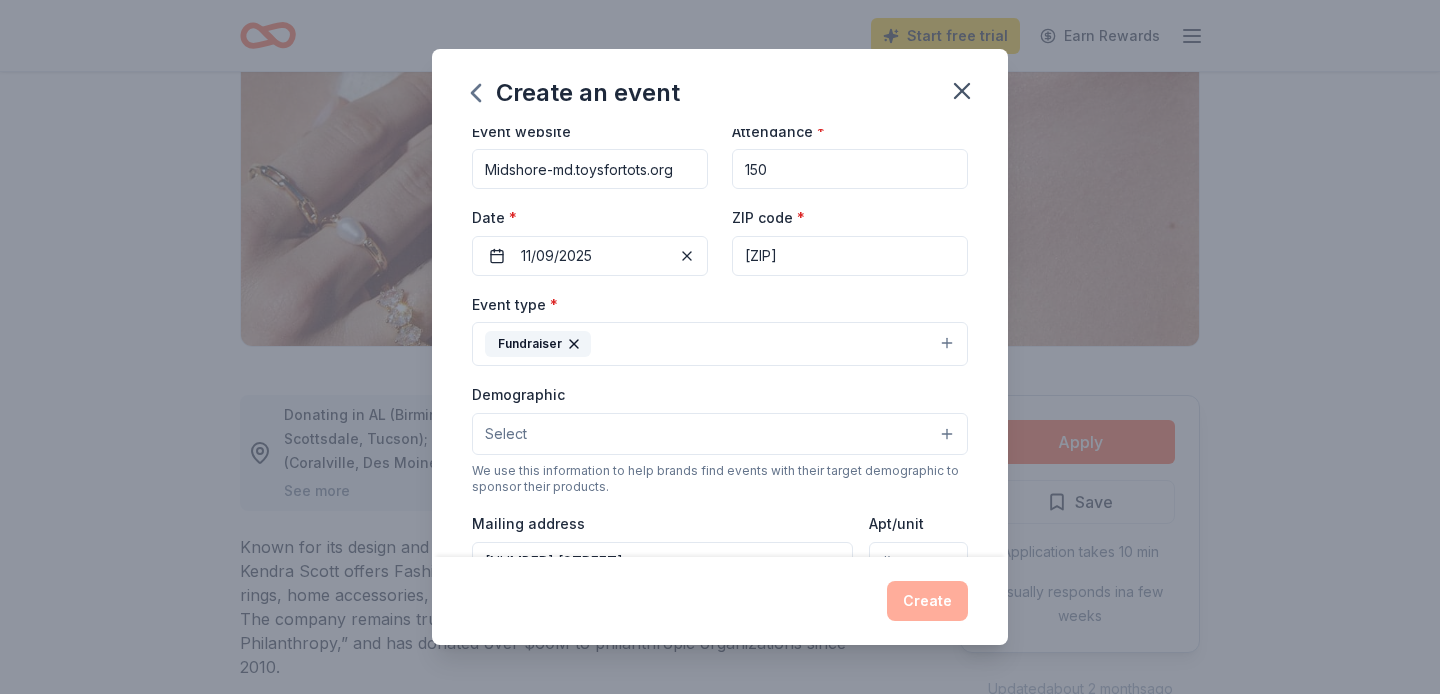click on "Select" at bounding box center (720, 434) 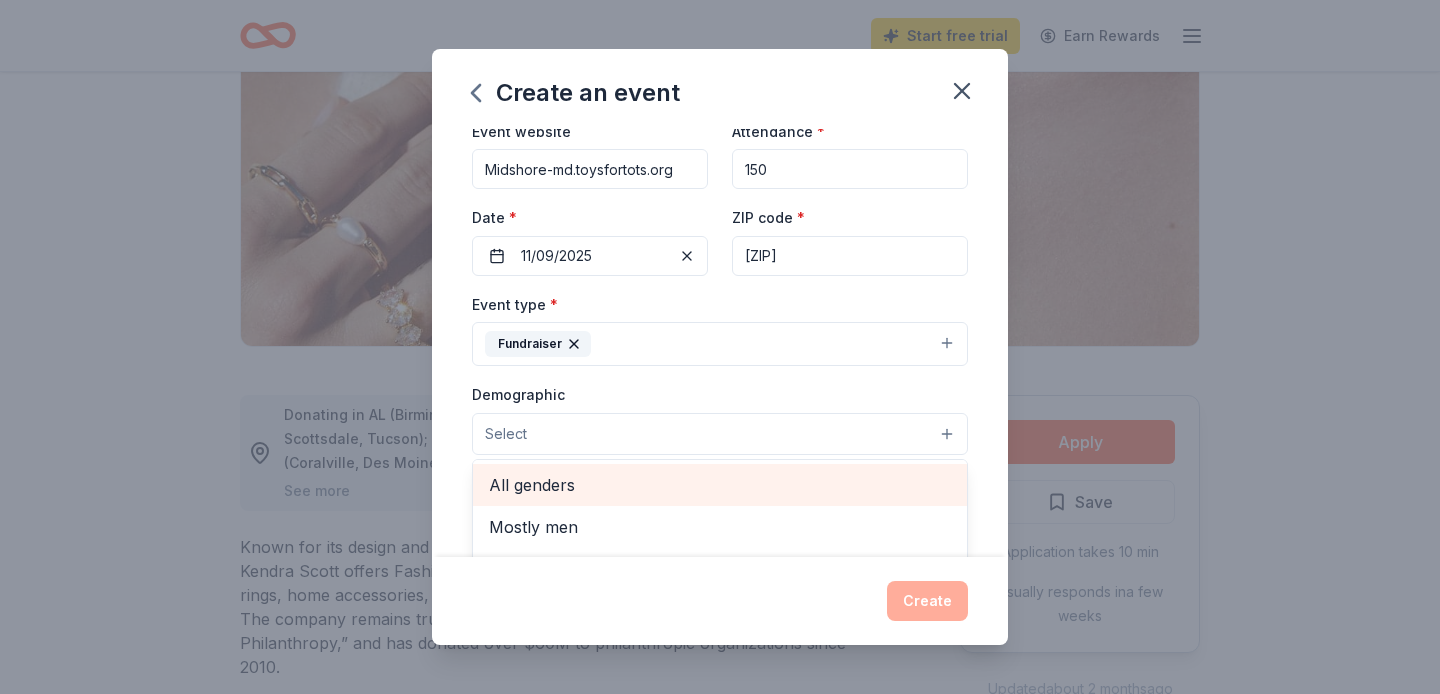 click on "All genders" at bounding box center [720, 485] 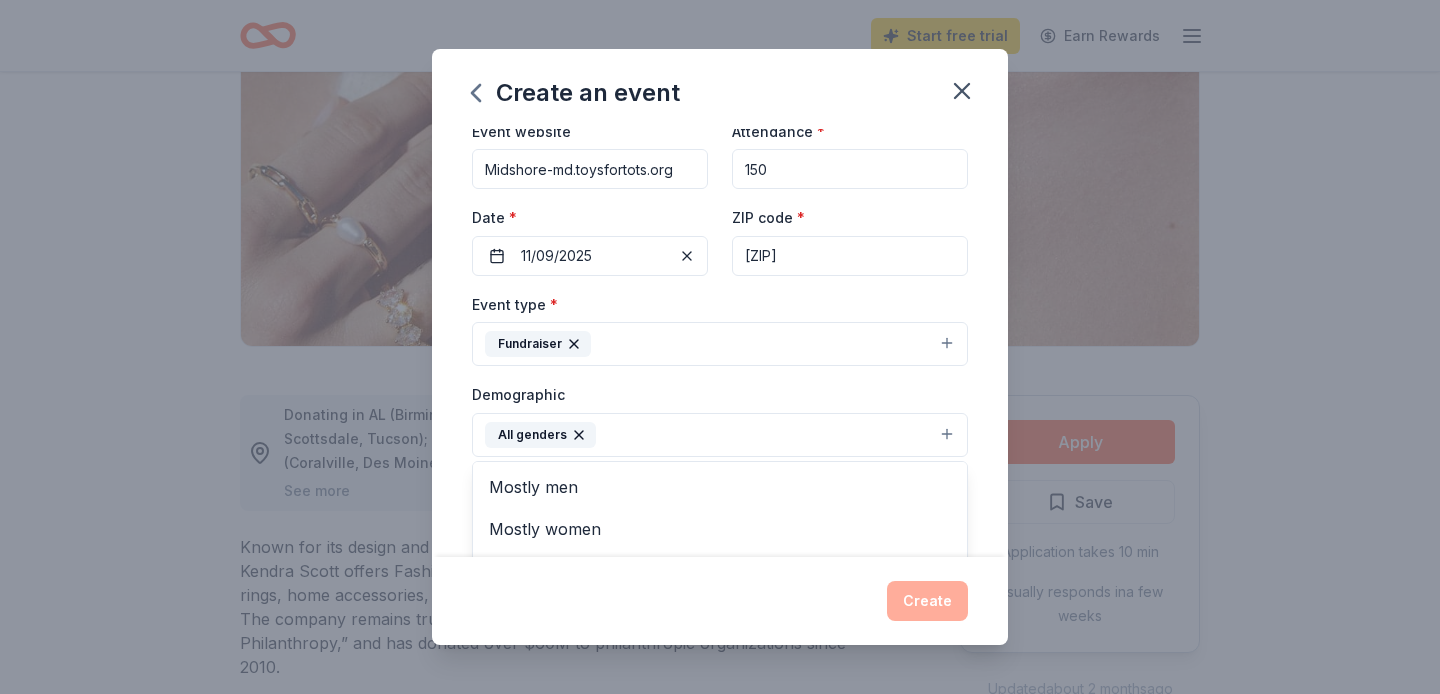 click on "Event name * Quater Auction 15 /100 Event website Midshore-md.toysfortots.org Attendance * 150 Date * [DATE] ZIP code * [ZIP] Event type * Fundraiser Demographic All genders Mostly men Mostly women All ages 0-10 yrs 10-20 yrs 20-30 yrs 30-40 yrs 40-50 yrs 50-60 yrs 60-70 yrs 70-80 yrs 80+ yrs We use this information to help brands find events with their target demographic to sponsor their products. Mailing address [NUMBER] [STREET] Apt/unit Description What are you looking for? * Auction & raffle Meals Snacks Desserts Alcohol Beverages Send me reminders Email me reminders of donor application deadlines Recurring event" at bounding box center (720, 343) 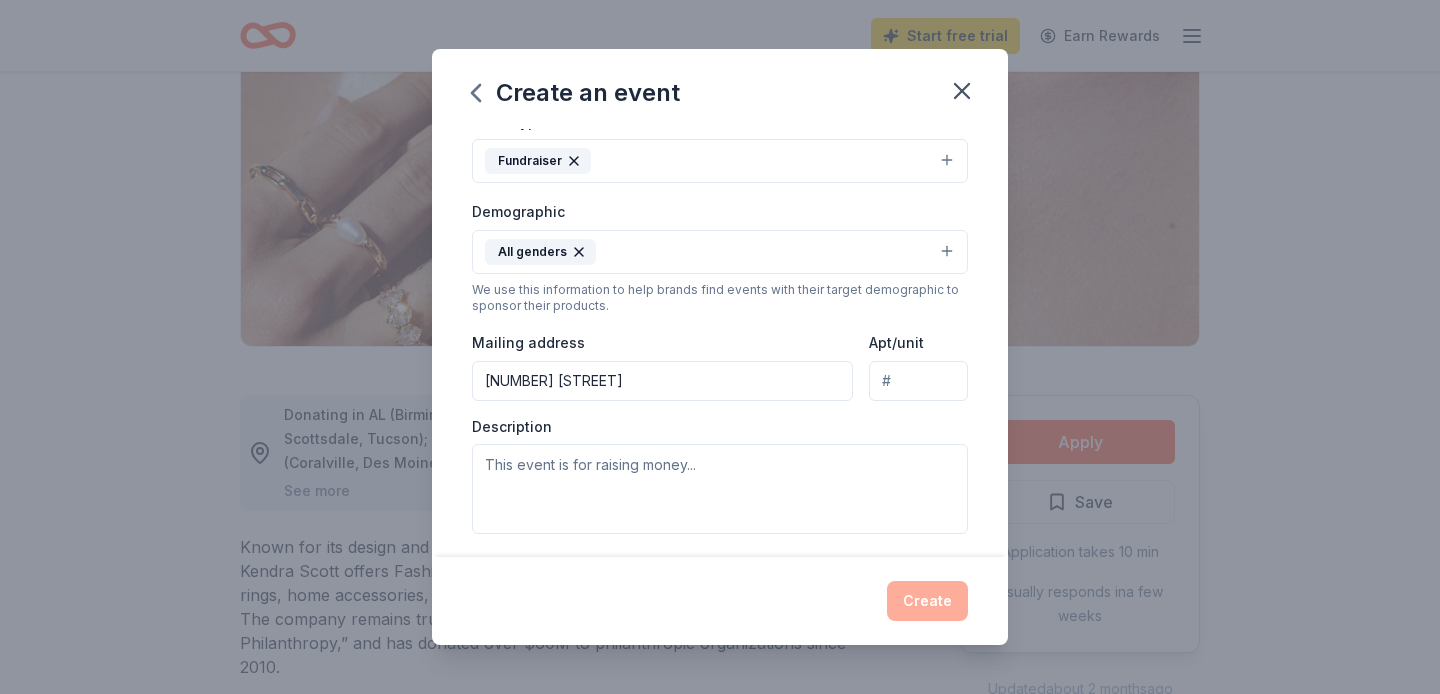 scroll, scrollTop: 310, scrollLeft: 0, axis: vertical 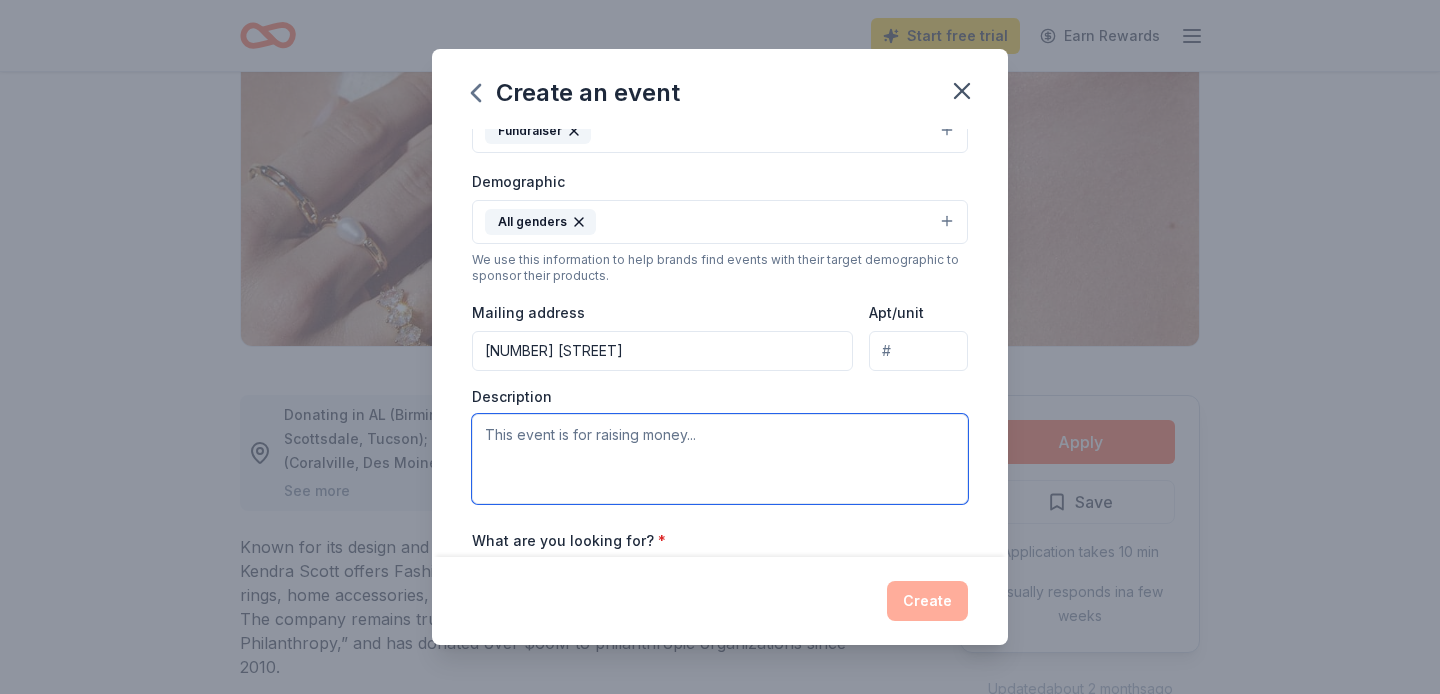 click at bounding box center (720, 459) 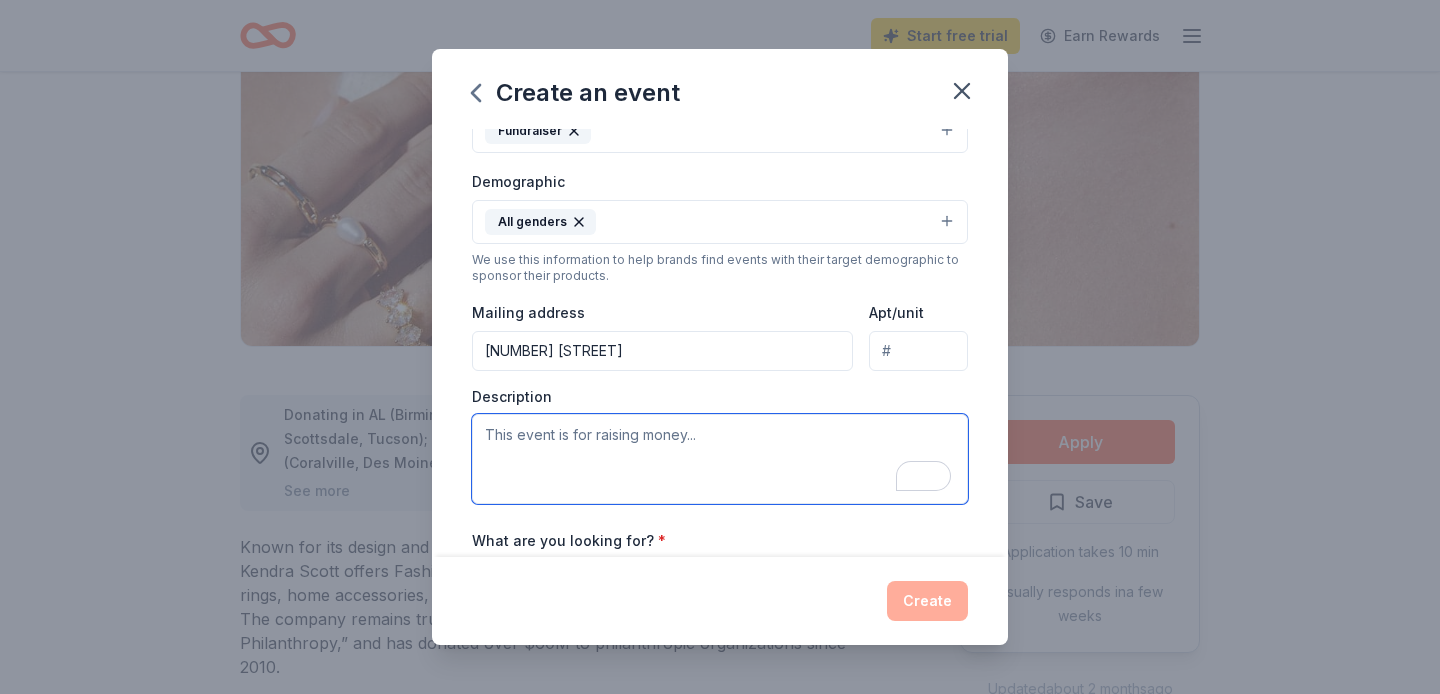 click at bounding box center [720, 459] 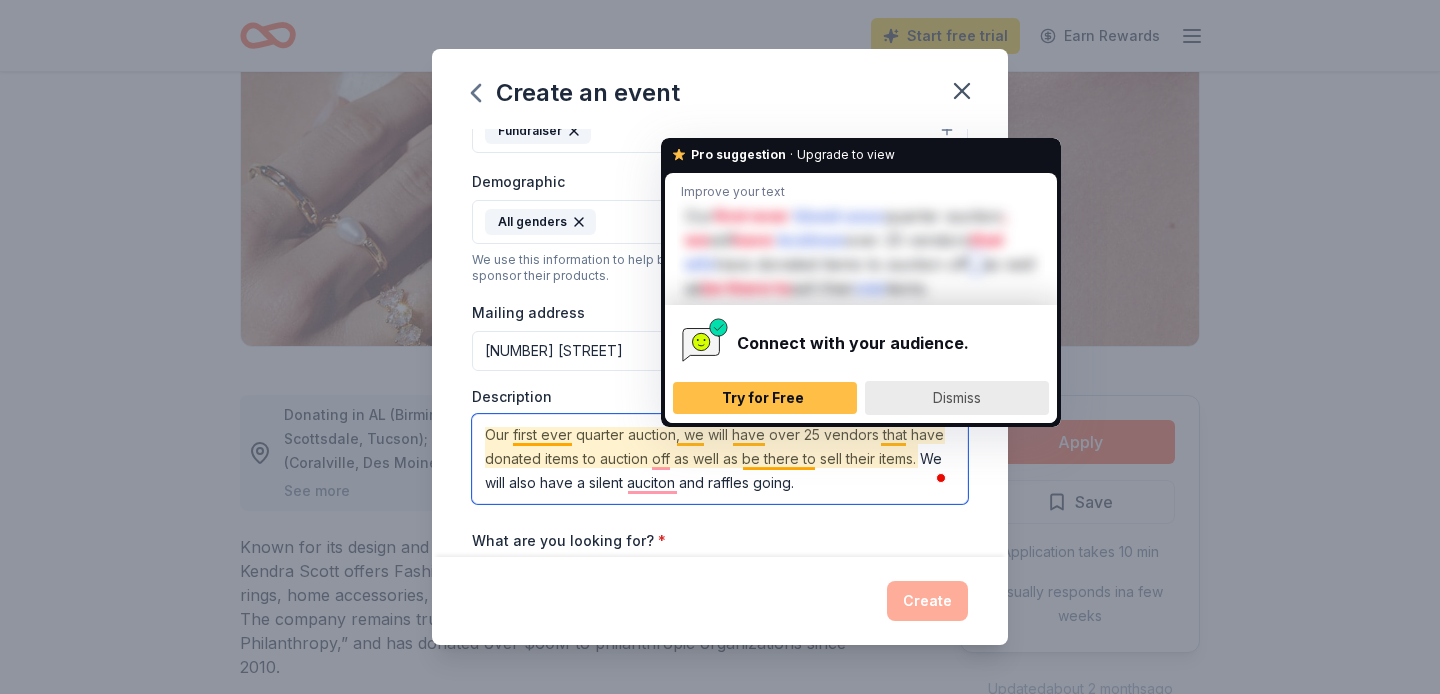 click on "Dismiss" at bounding box center [957, 397] 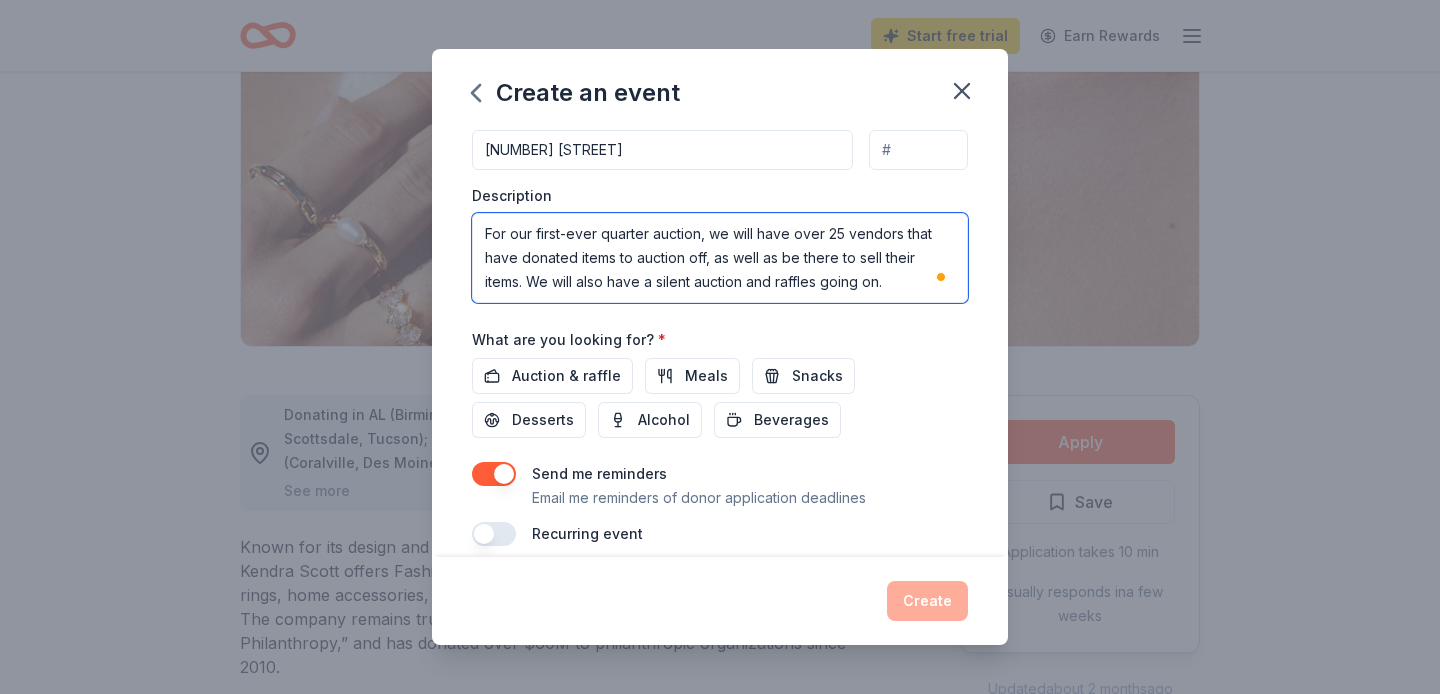 scroll, scrollTop: 532, scrollLeft: 0, axis: vertical 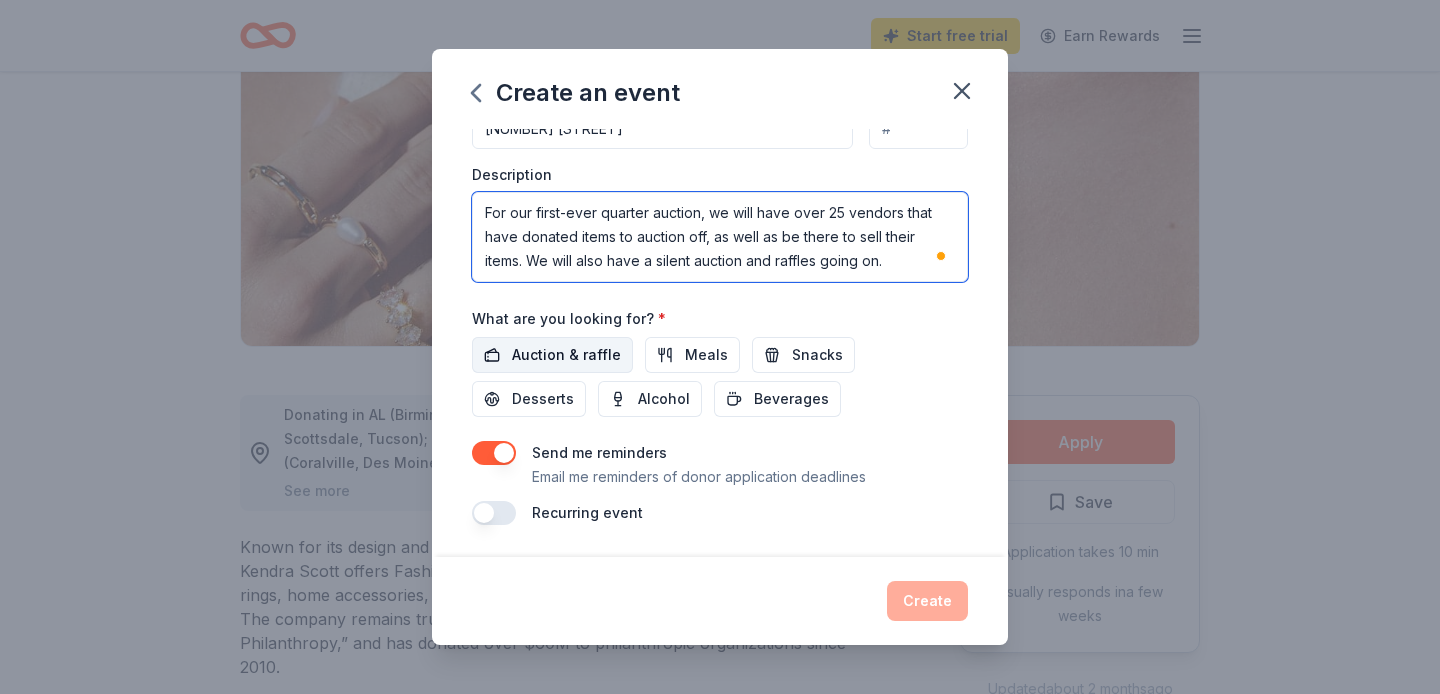 type on "For our first-ever quarter auction, we will have over 25 vendors that have donated items to auction off, as well as be there to sell their items. We will also have a silent auction and raffles going on." 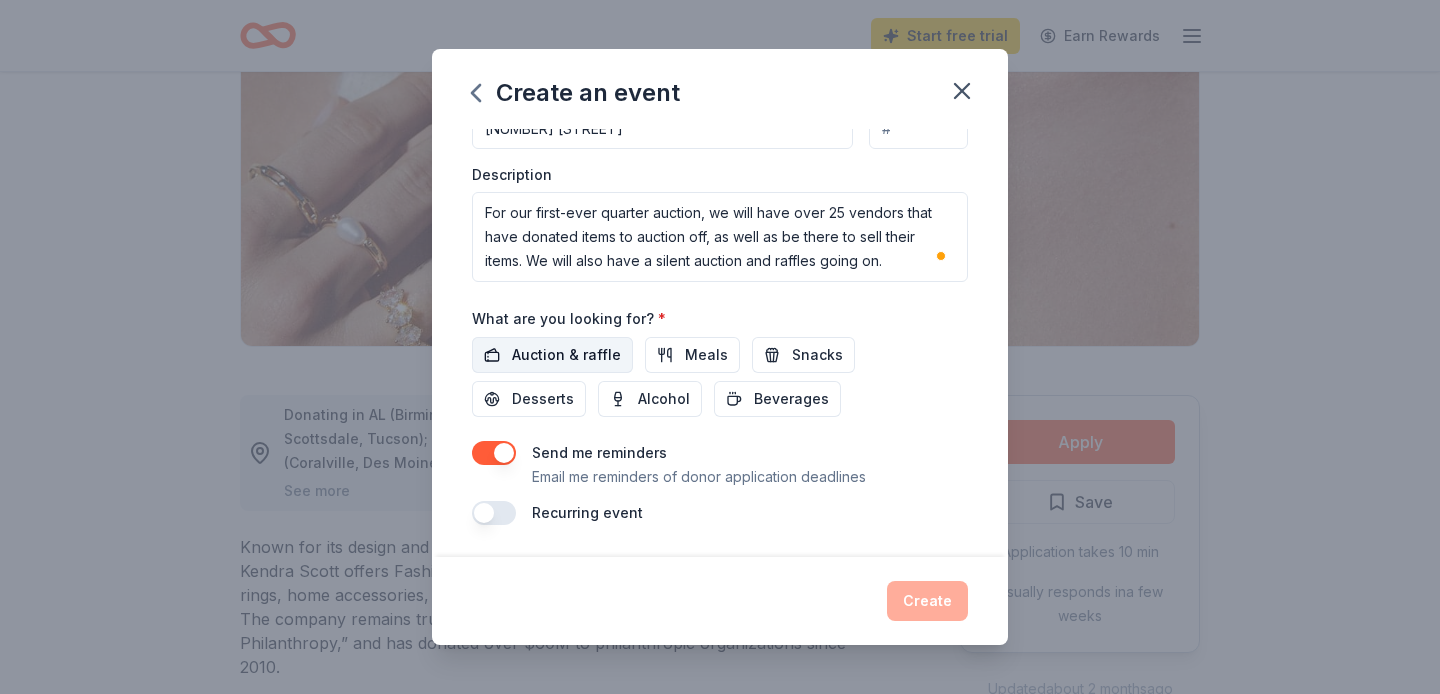 click on "Auction & raffle" at bounding box center (566, 355) 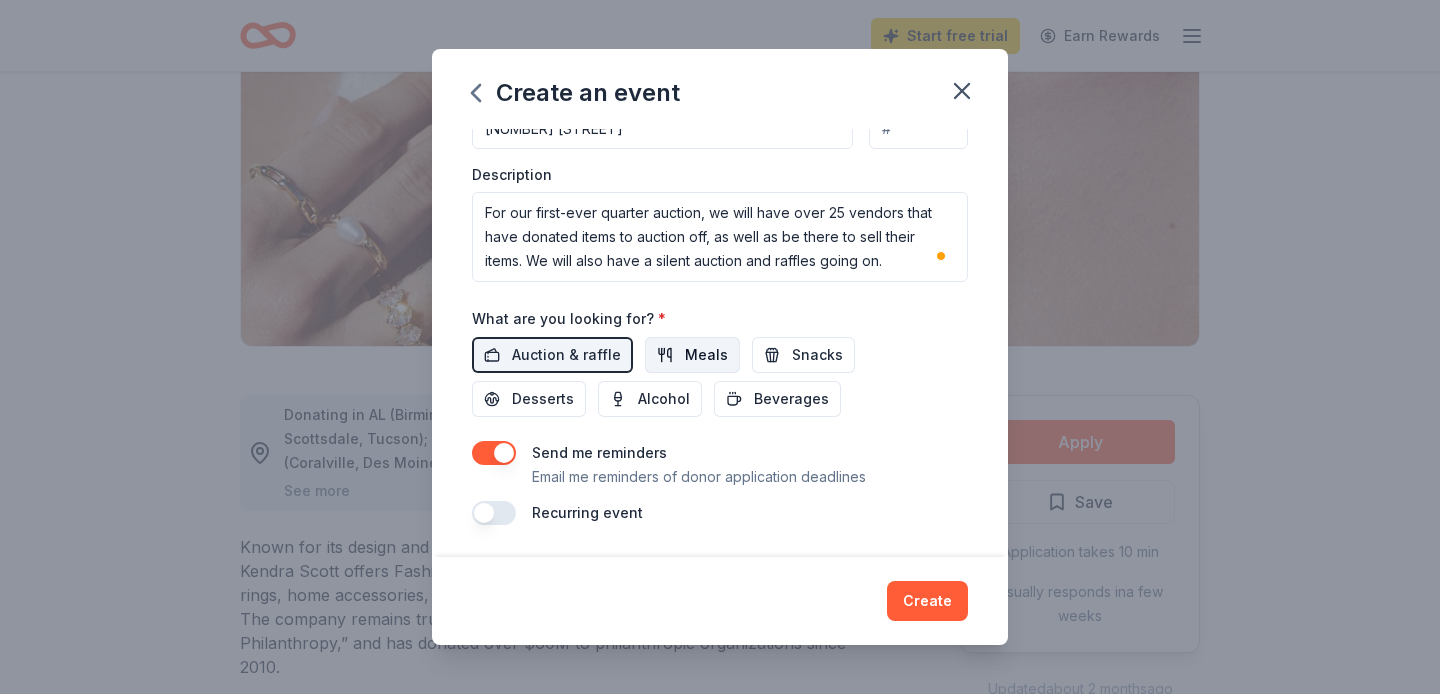 click on "Meals" at bounding box center (692, 355) 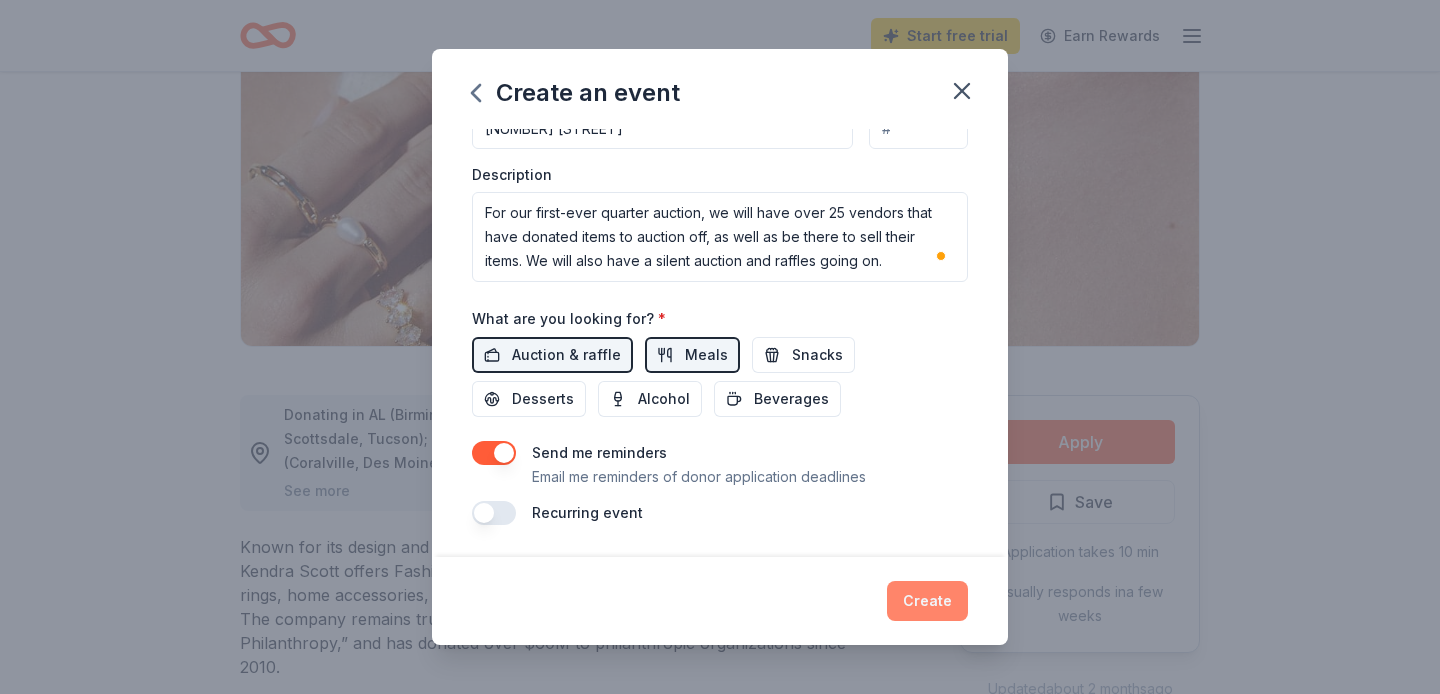 click on "Create" at bounding box center (927, 601) 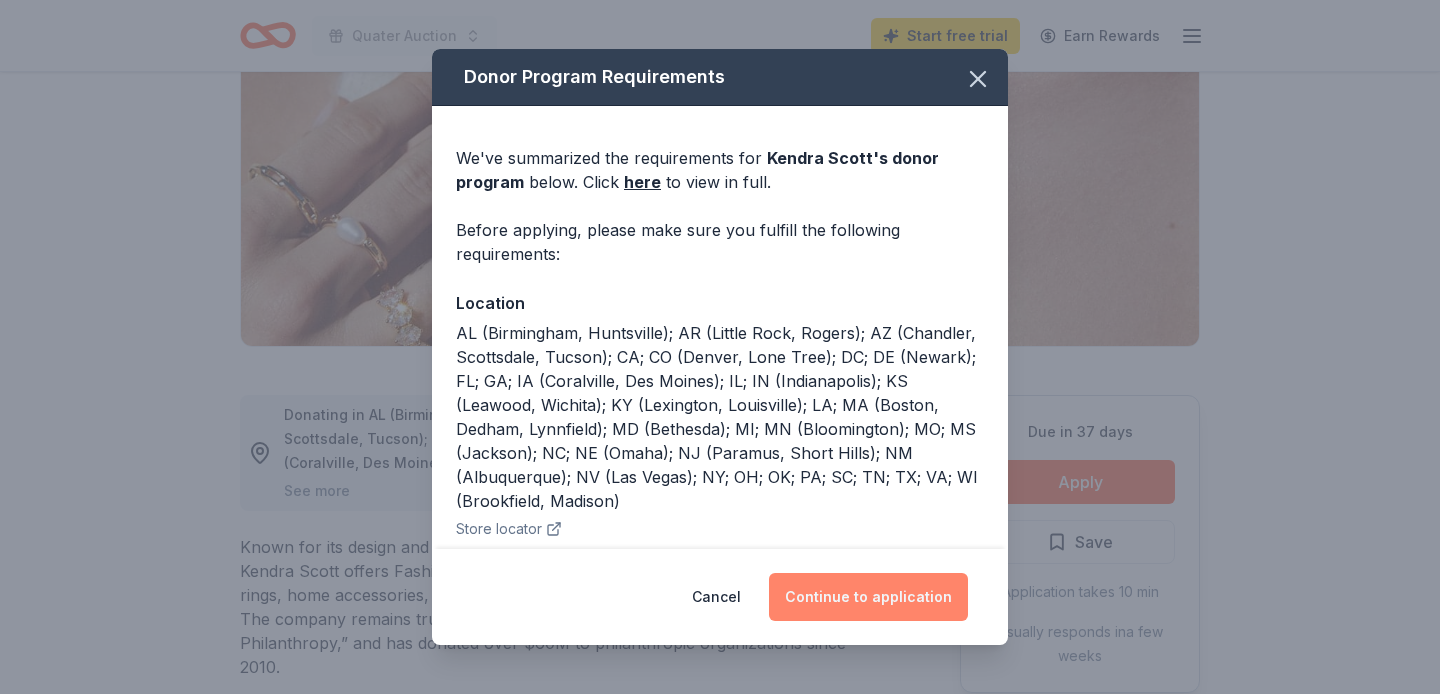 click on "Continue to application" at bounding box center [868, 597] 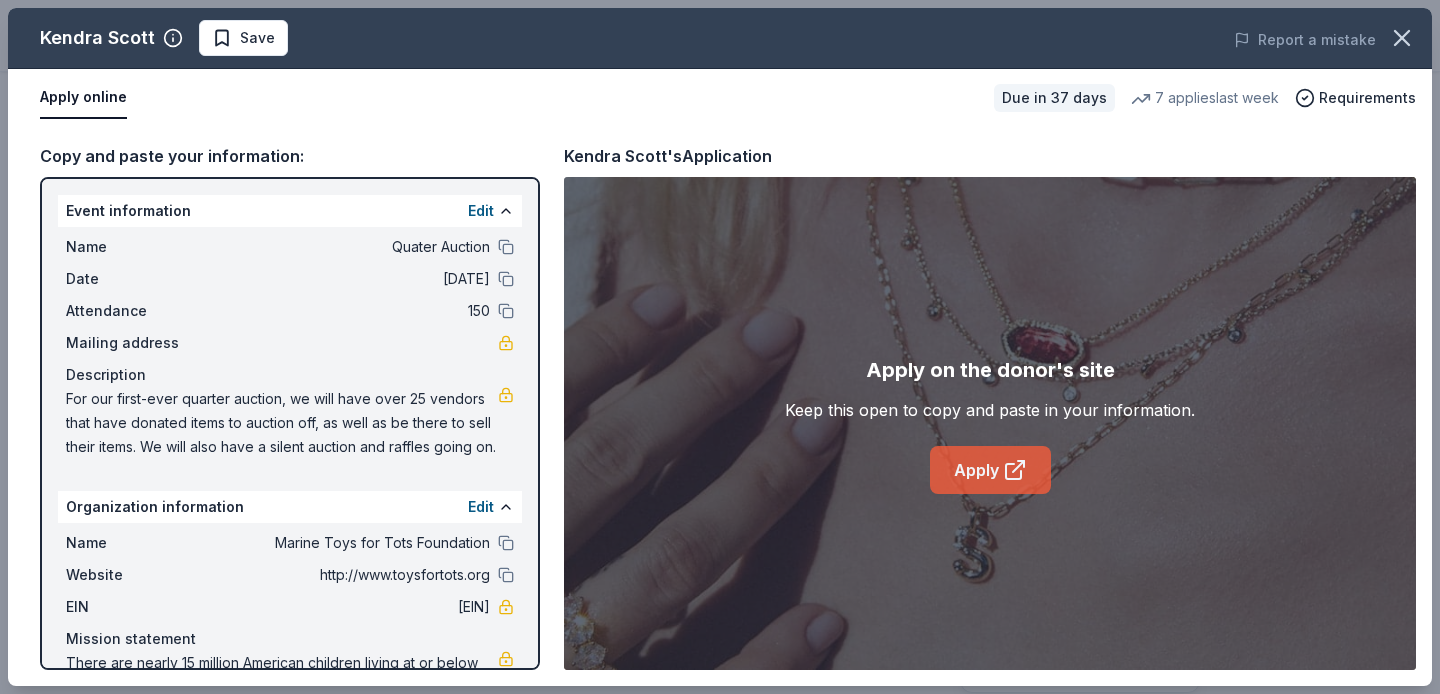 click on "Apply" at bounding box center [990, 470] 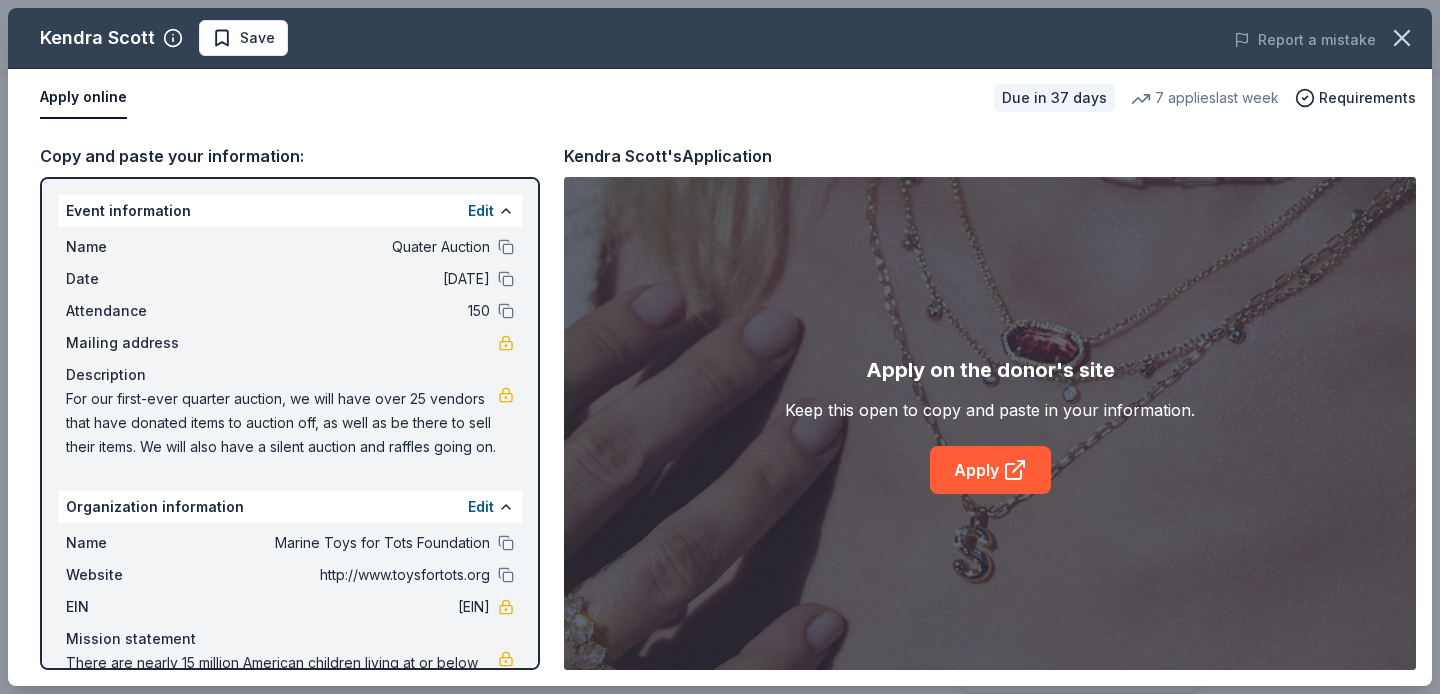 click on "Apply online" at bounding box center (509, 98) 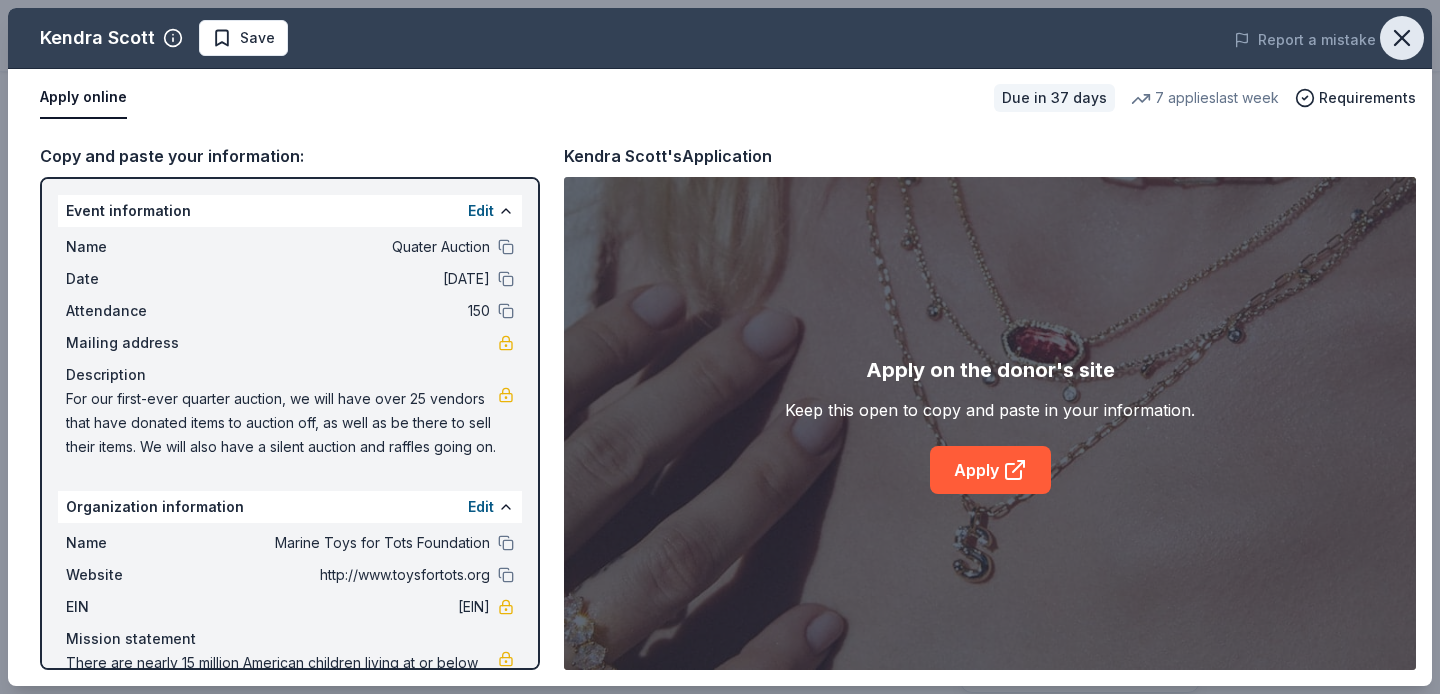 click 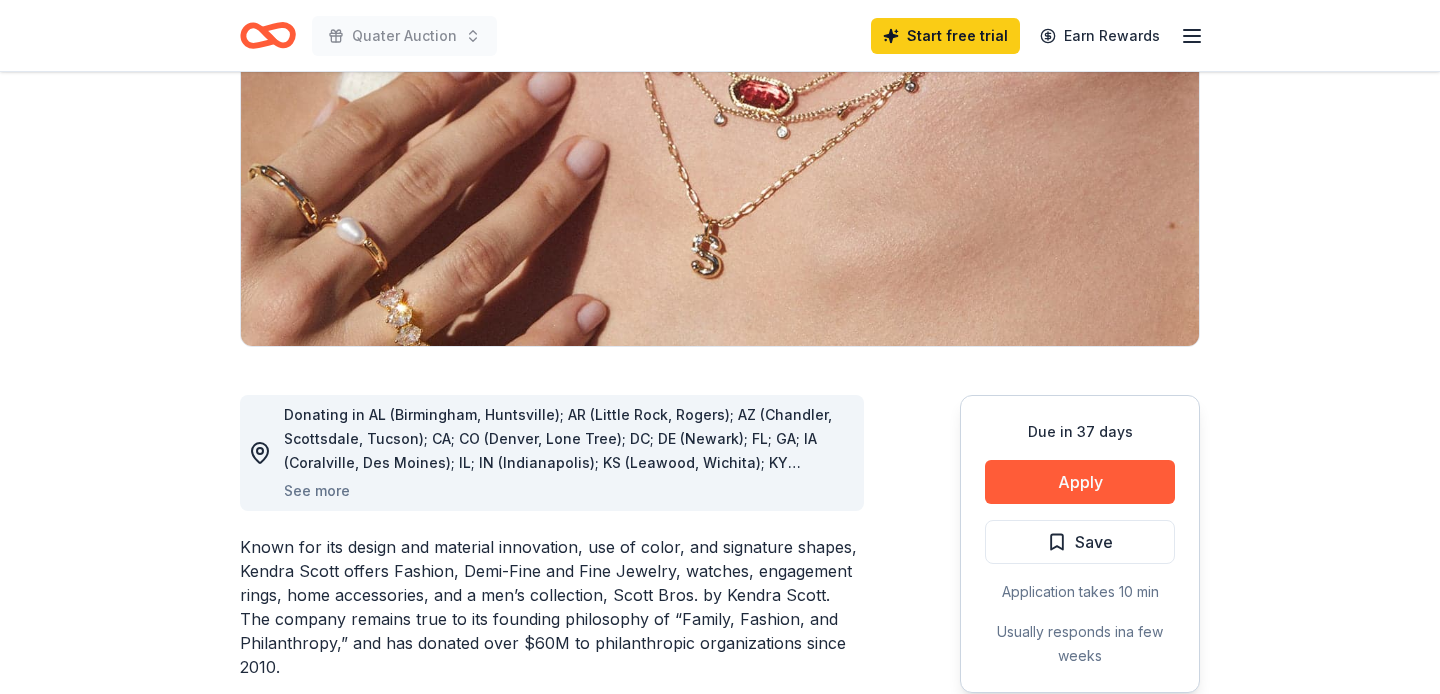 scroll, scrollTop: 0, scrollLeft: 0, axis: both 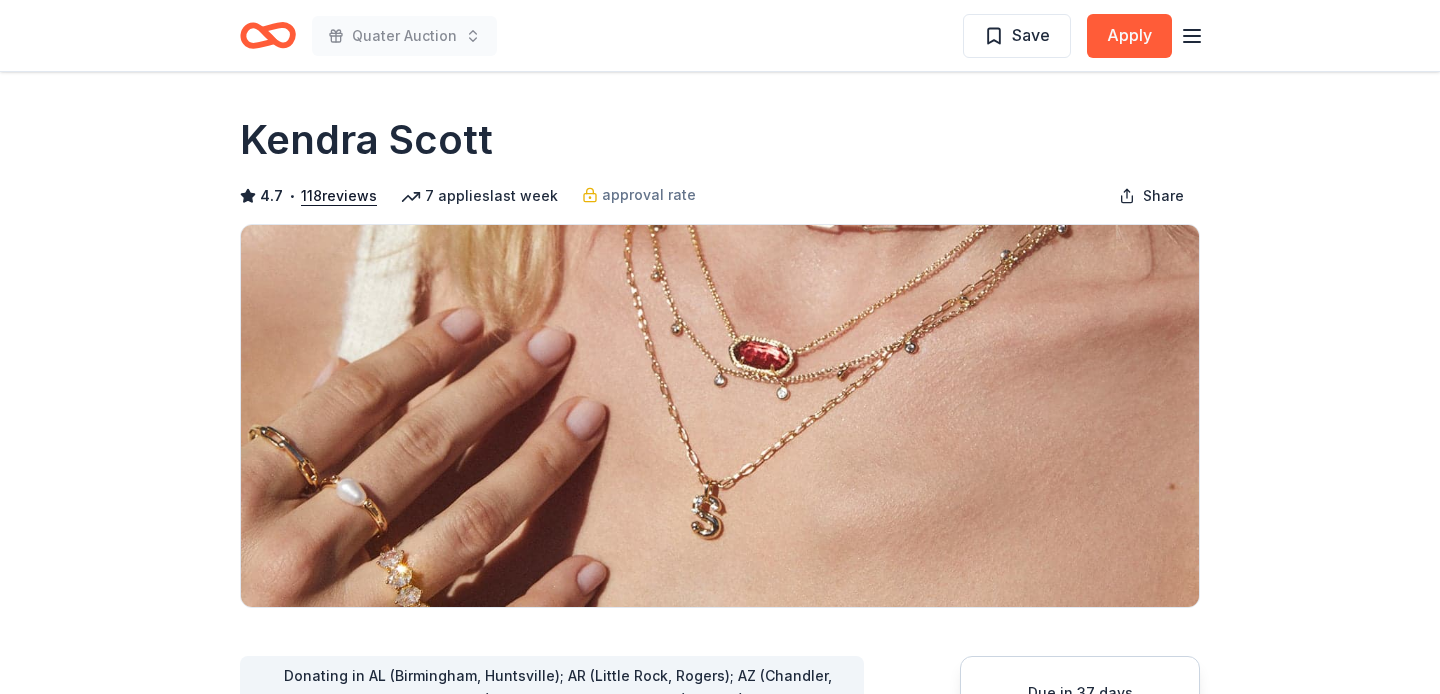click 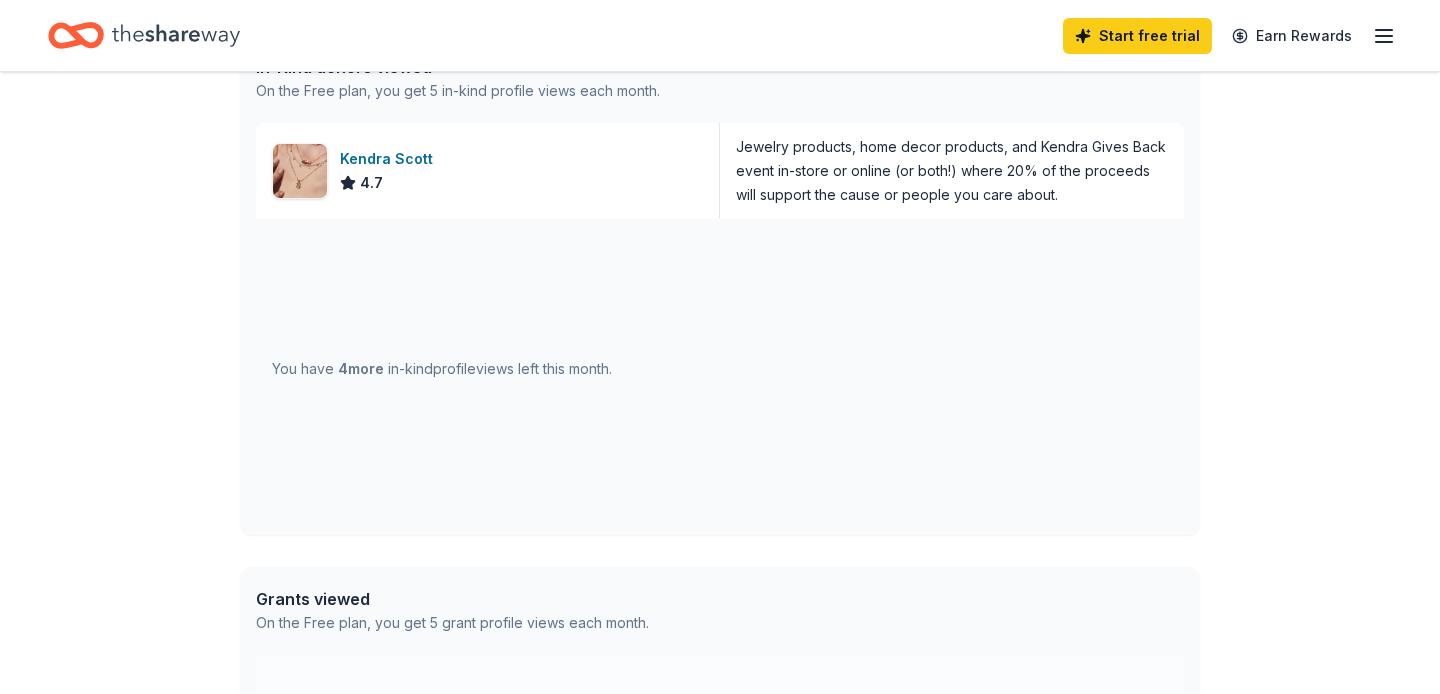 scroll, scrollTop: 0, scrollLeft: 0, axis: both 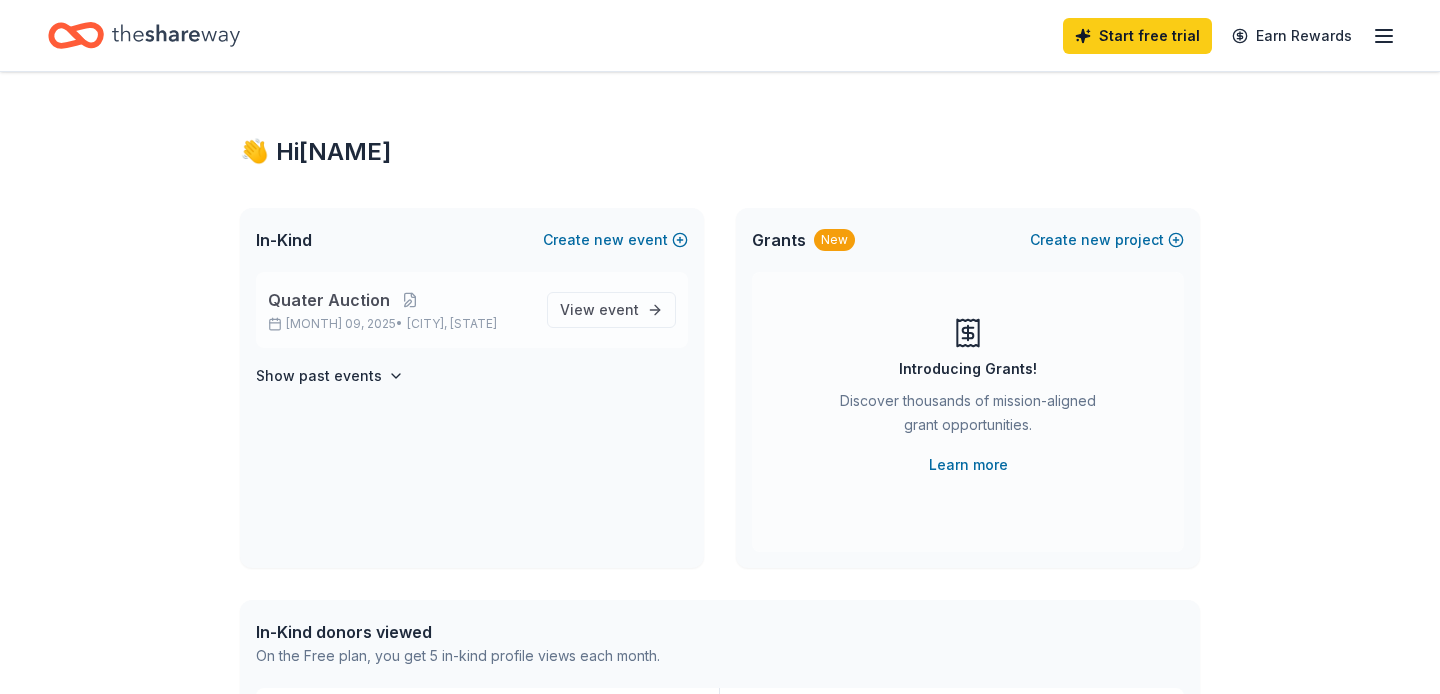 click on "Quater Auction [MONTH] 09, [YEAR]  •  [CITY], [STATE]" at bounding box center [399, 310] 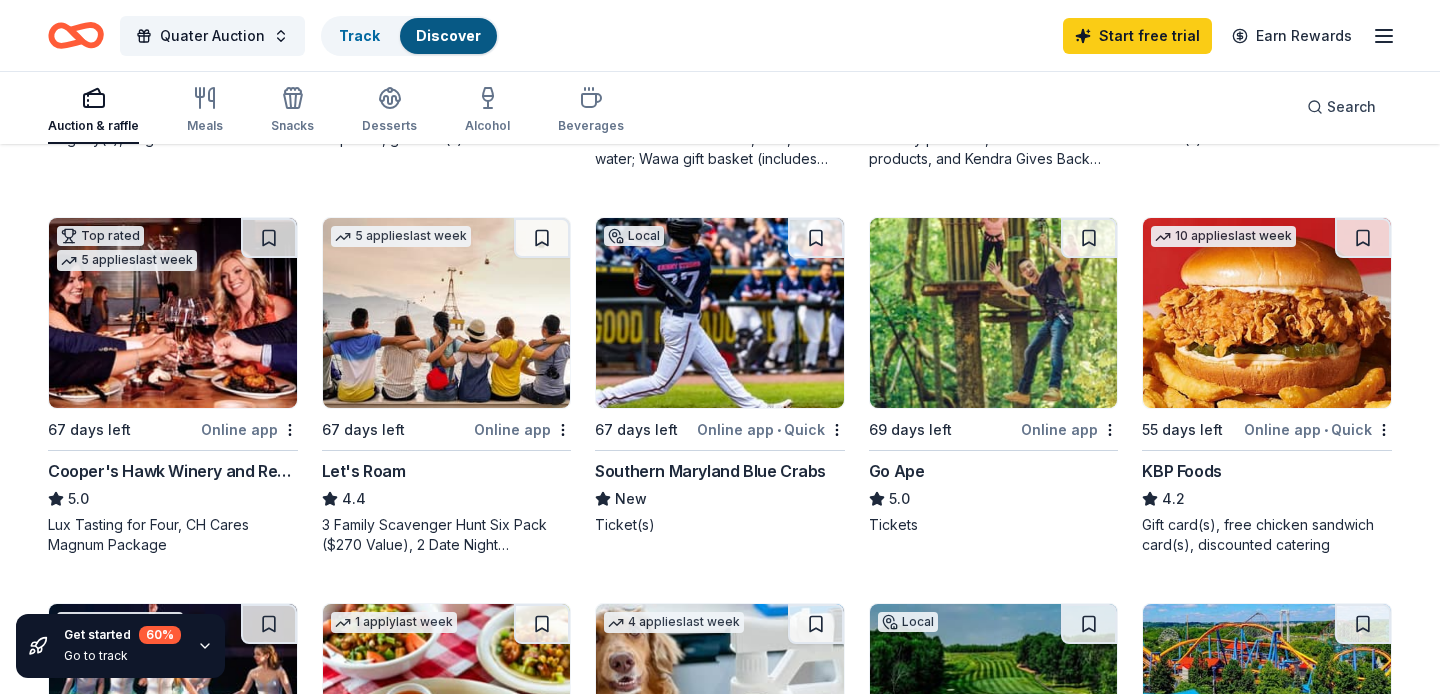 scroll, scrollTop: 924, scrollLeft: 0, axis: vertical 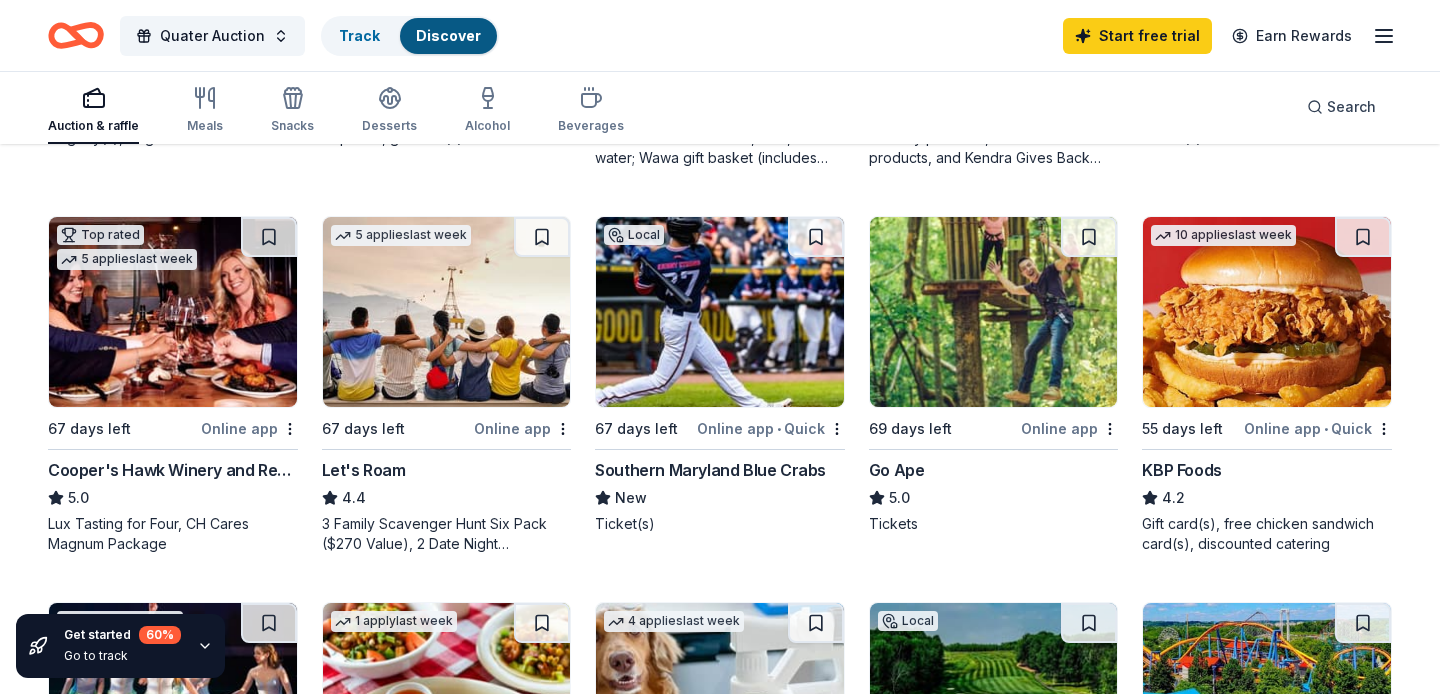 click at bounding box center [173, 312] 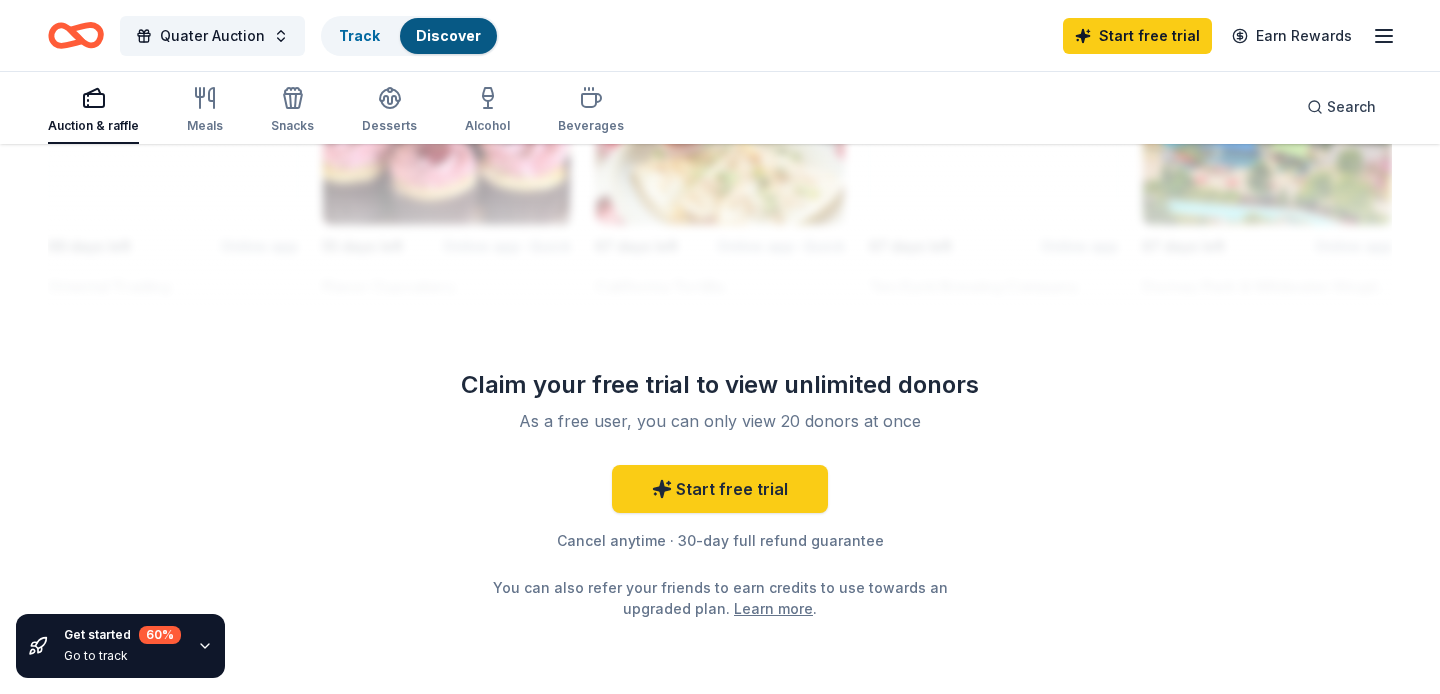 scroll, scrollTop: 1928, scrollLeft: 0, axis: vertical 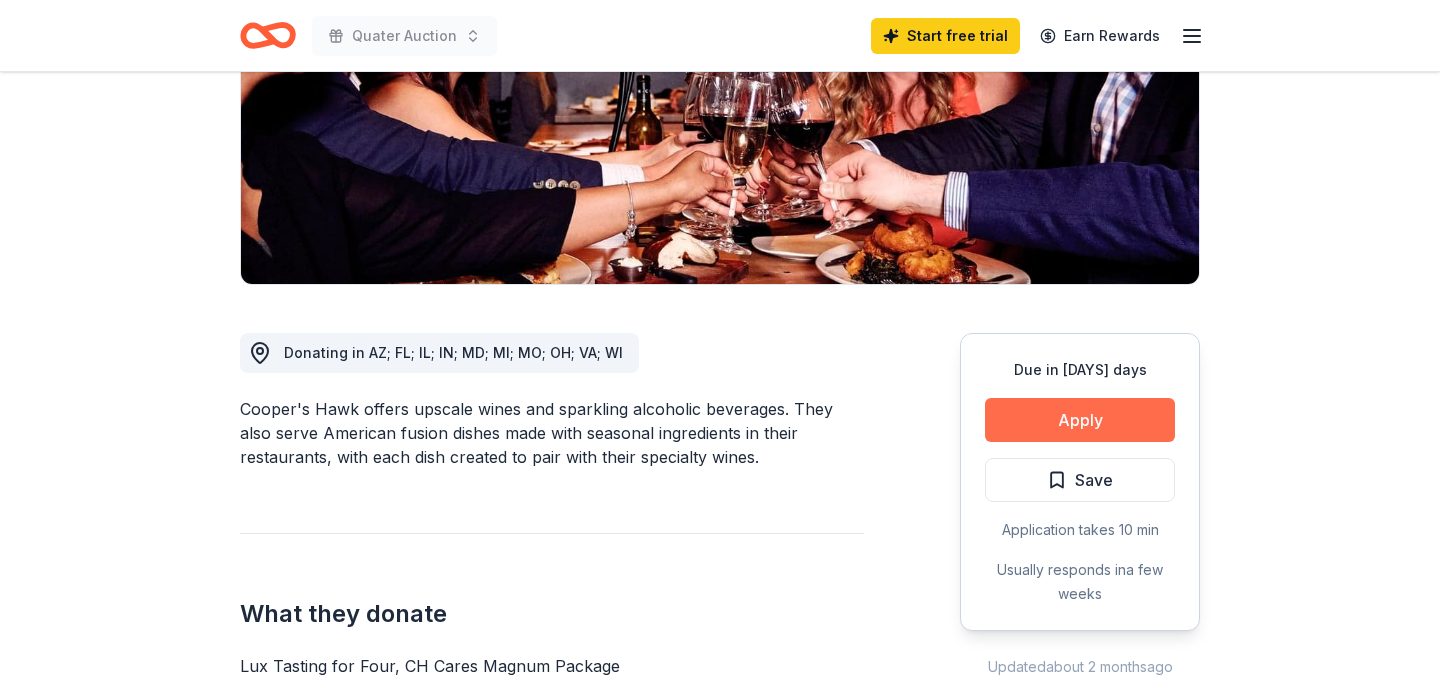 click on "Apply" at bounding box center (1080, 420) 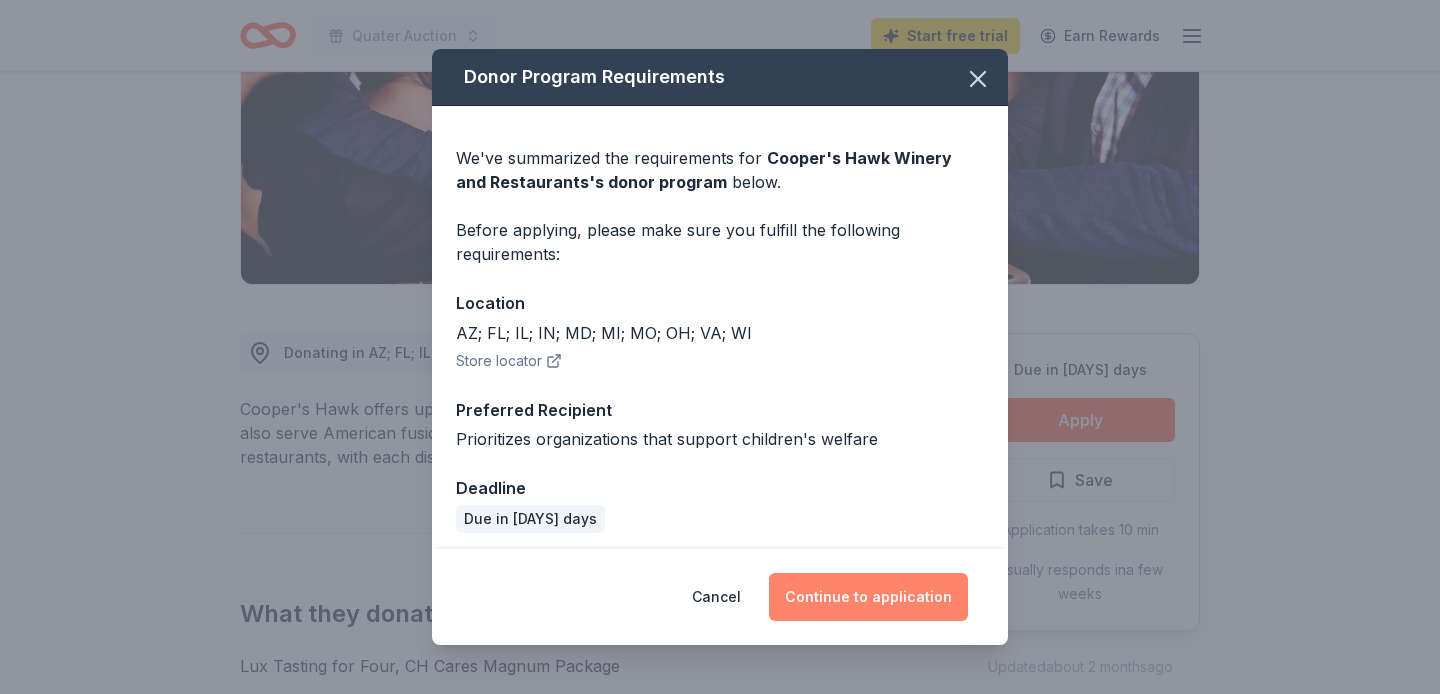 click on "Continue to application" at bounding box center [868, 597] 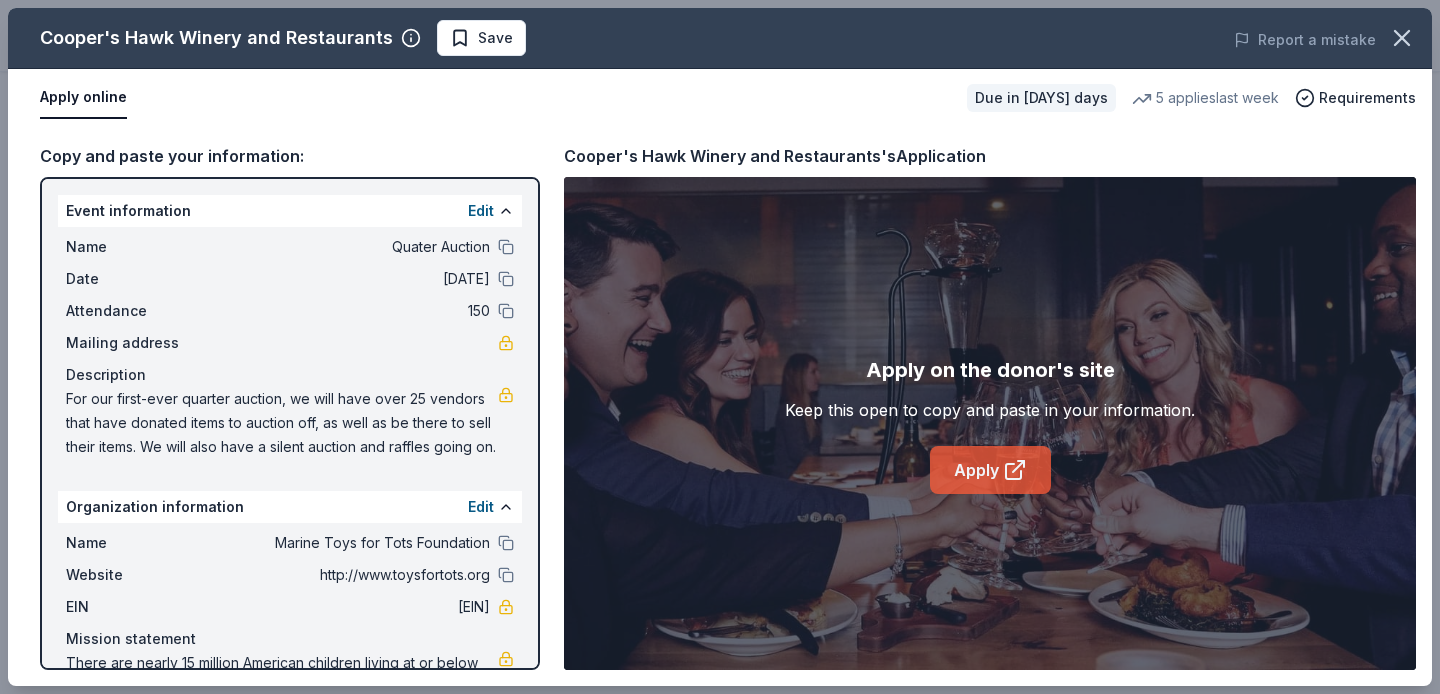 click 